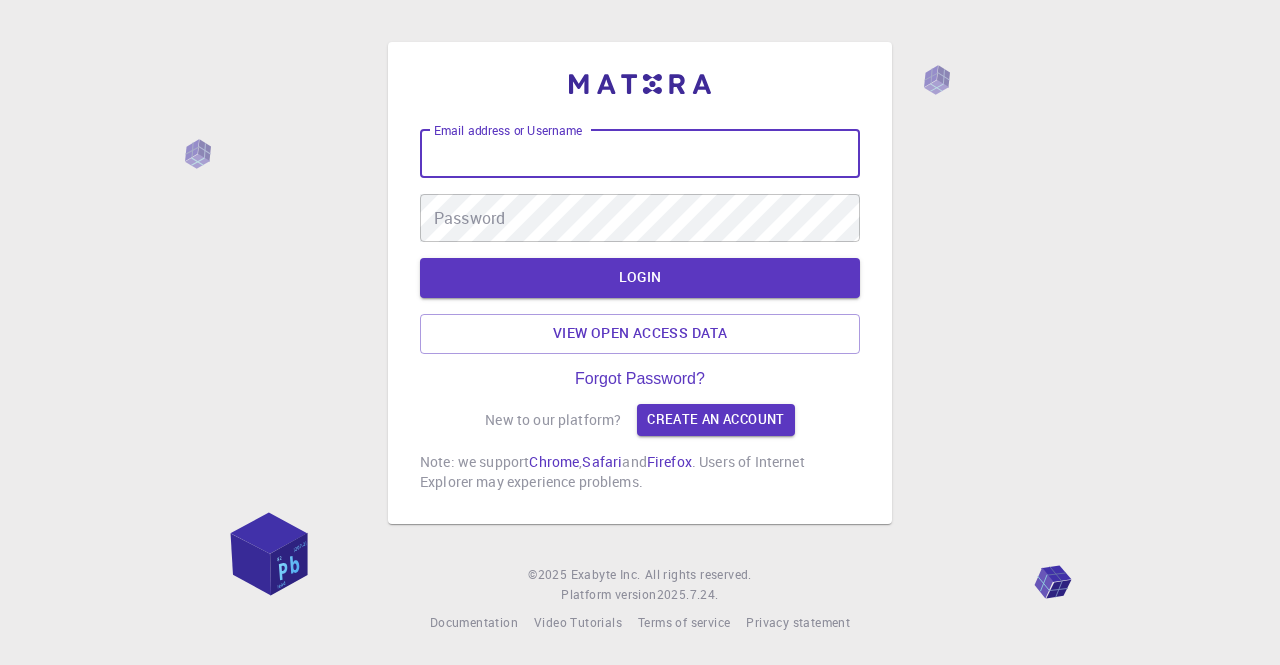 scroll, scrollTop: 0, scrollLeft: 0, axis: both 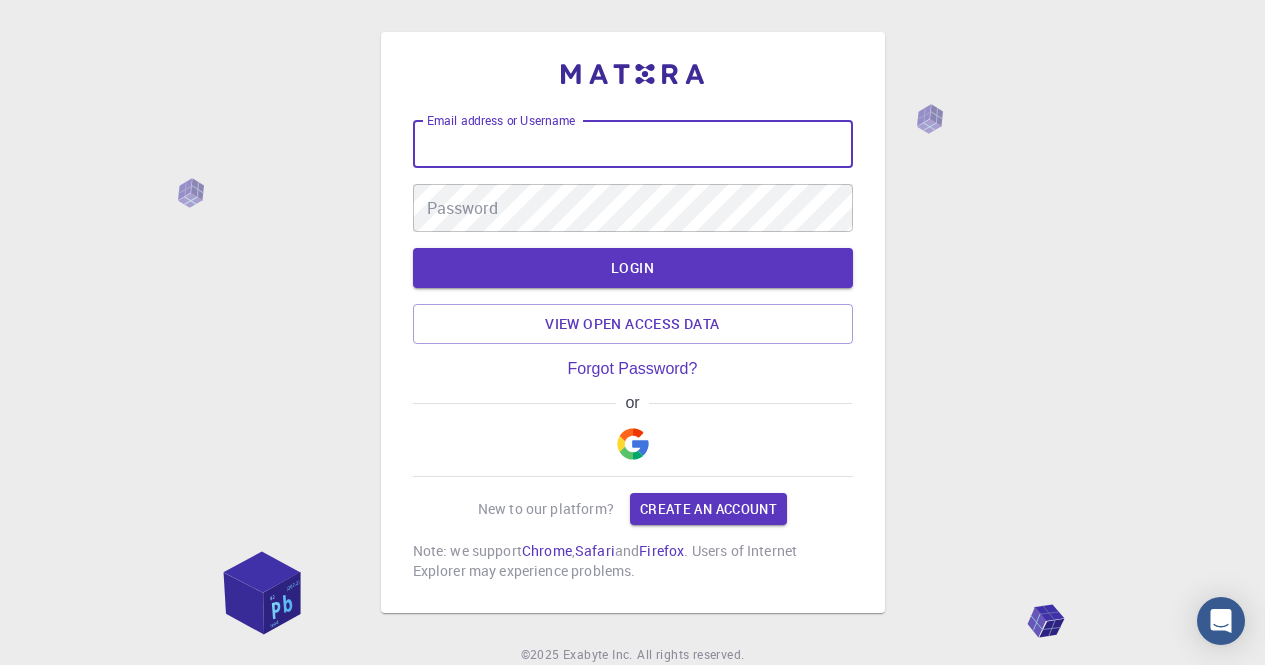 click at bounding box center (633, 444) 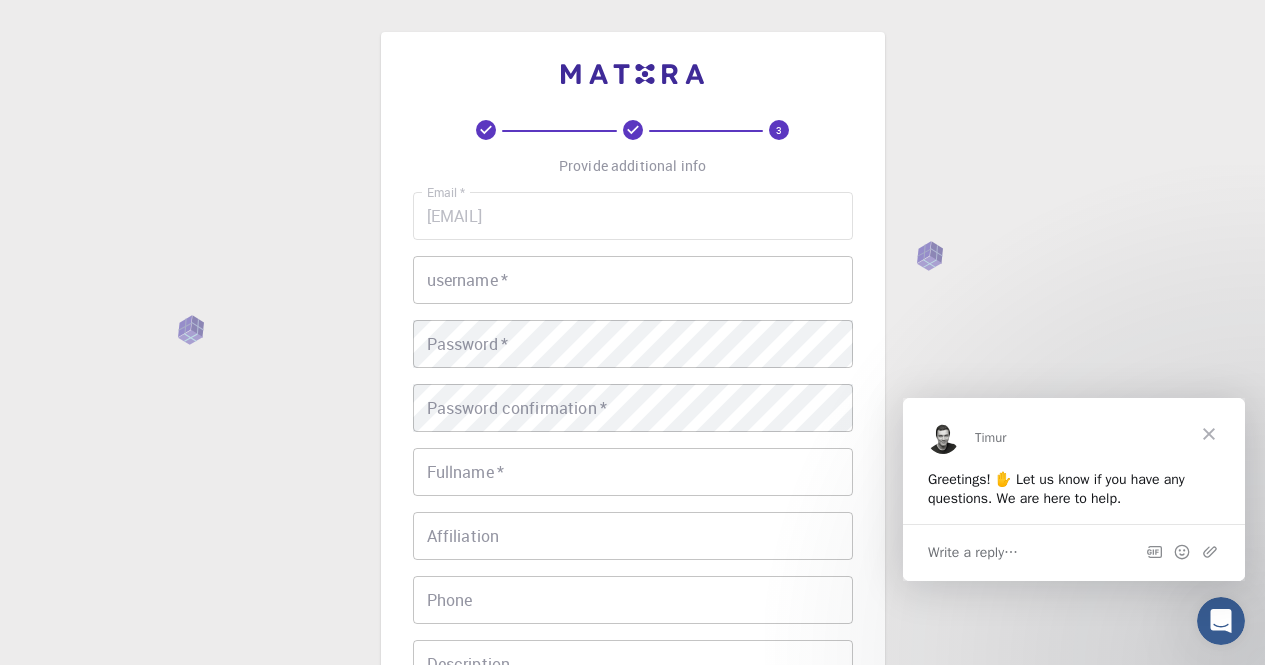 scroll, scrollTop: 0, scrollLeft: 0, axis: both 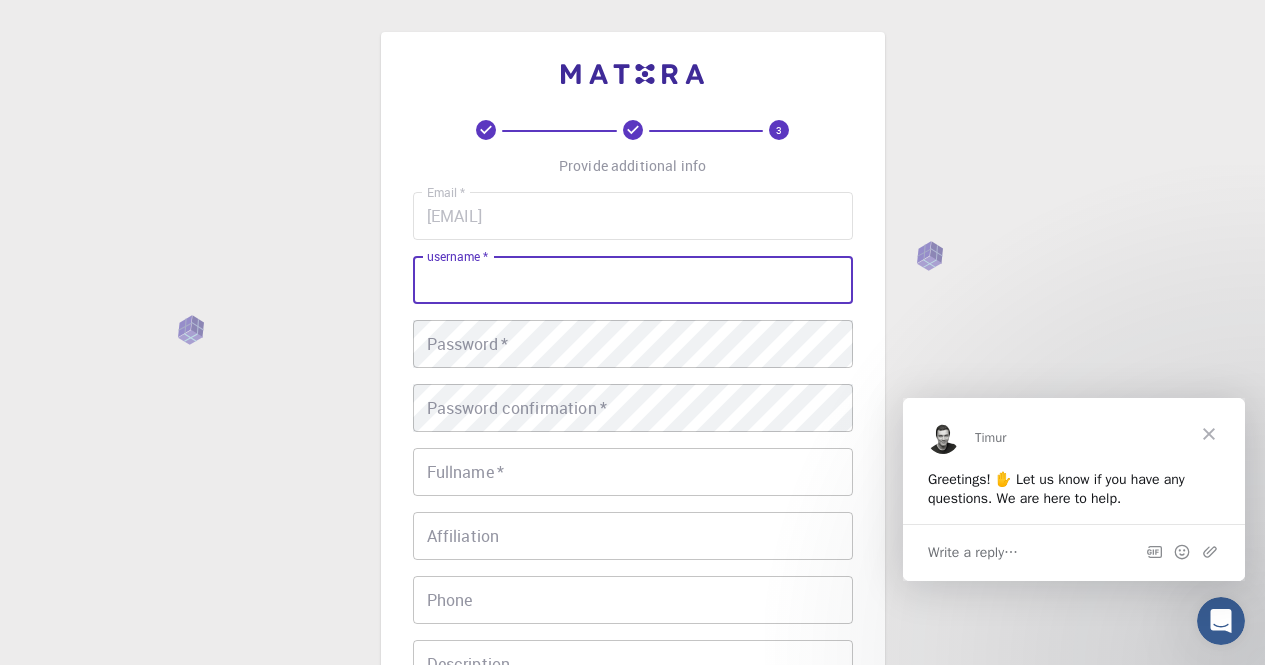 click on "username   *" at bounding box center [633, 280] 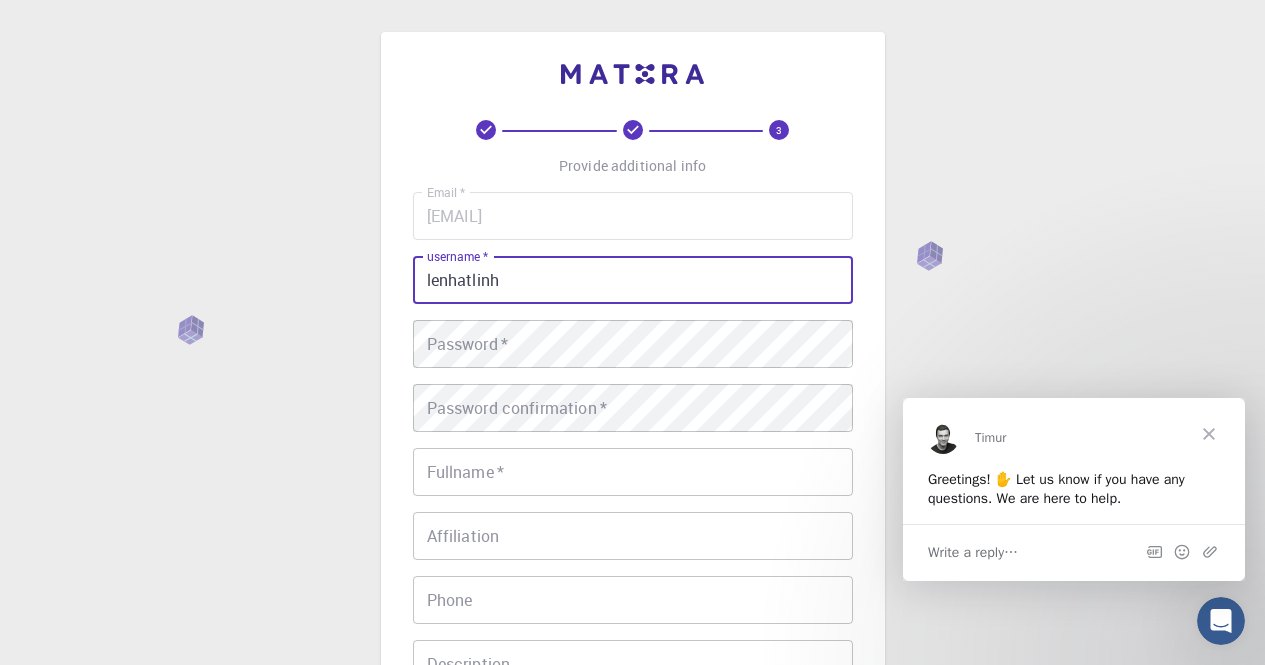 type on "lenhatlinh" 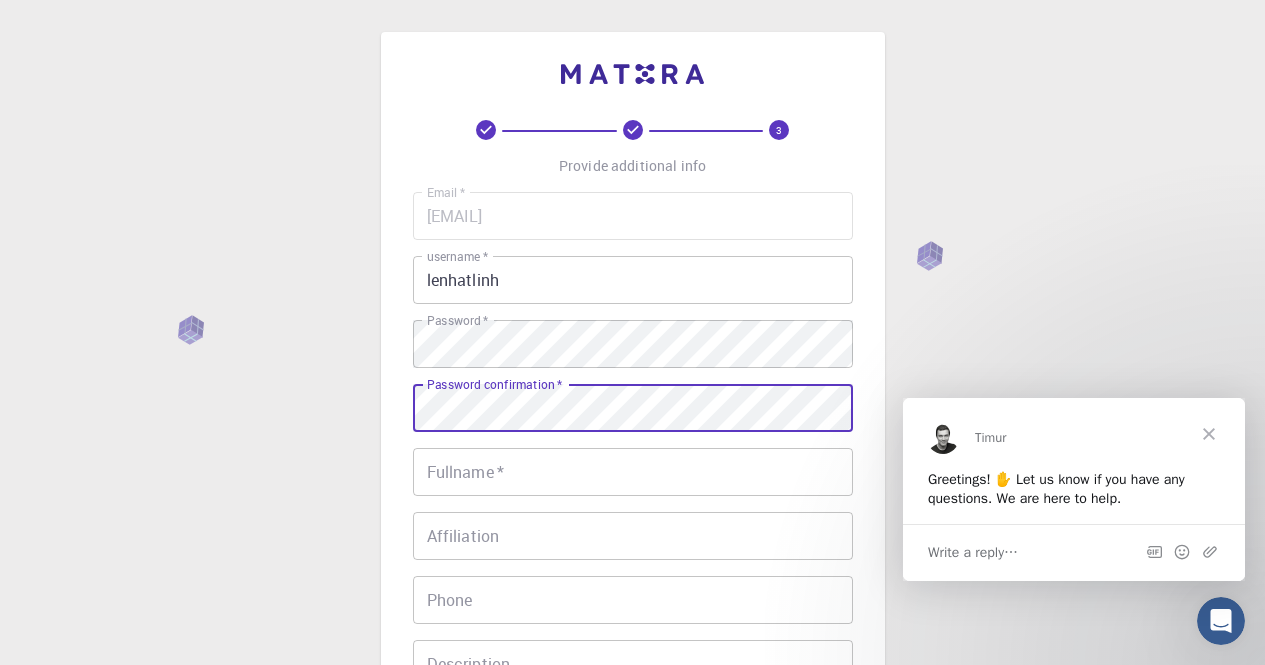click on "Fullname   *" at bounding box center (633, 472) 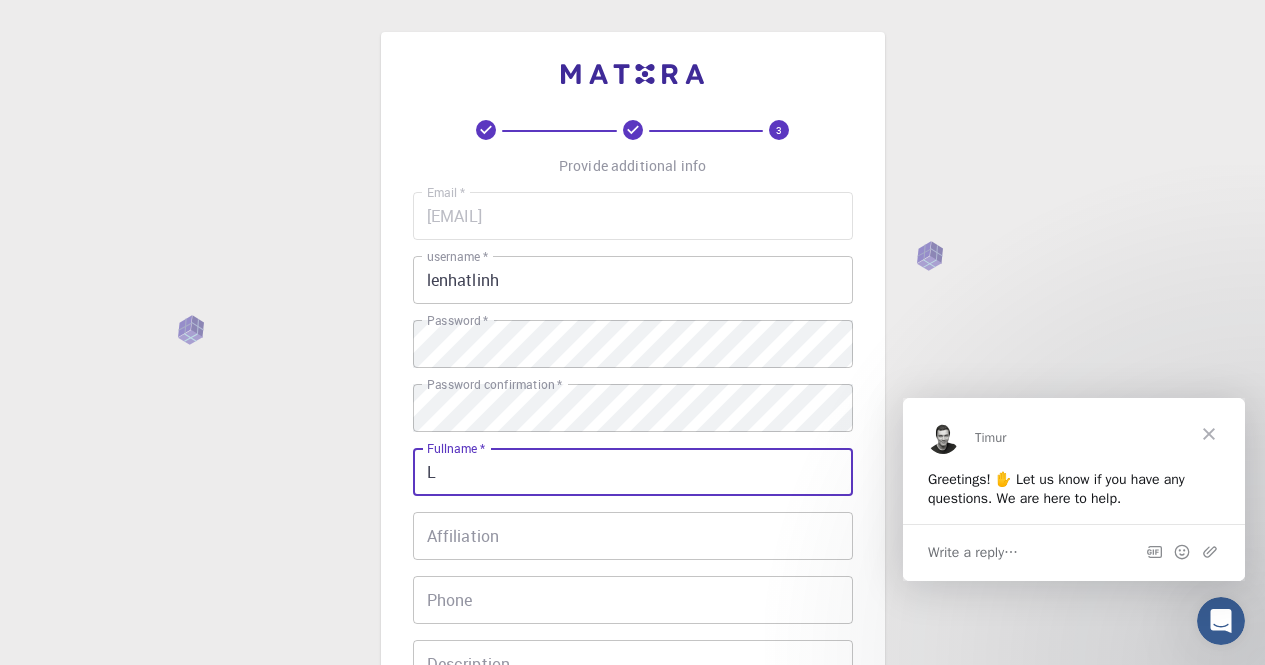 type on "Thank you, [NAME] 🙏 Your answers help us create a better, personalized onboarding experience just for you 🙌" 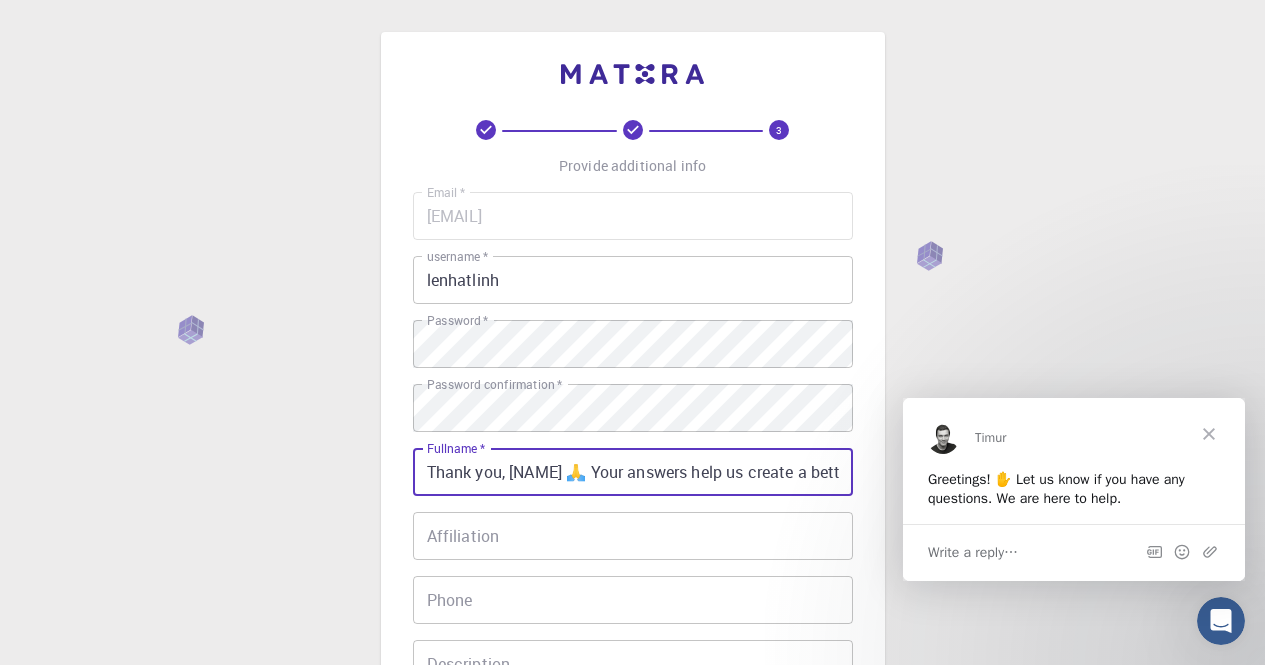 type on "[PHONE]" 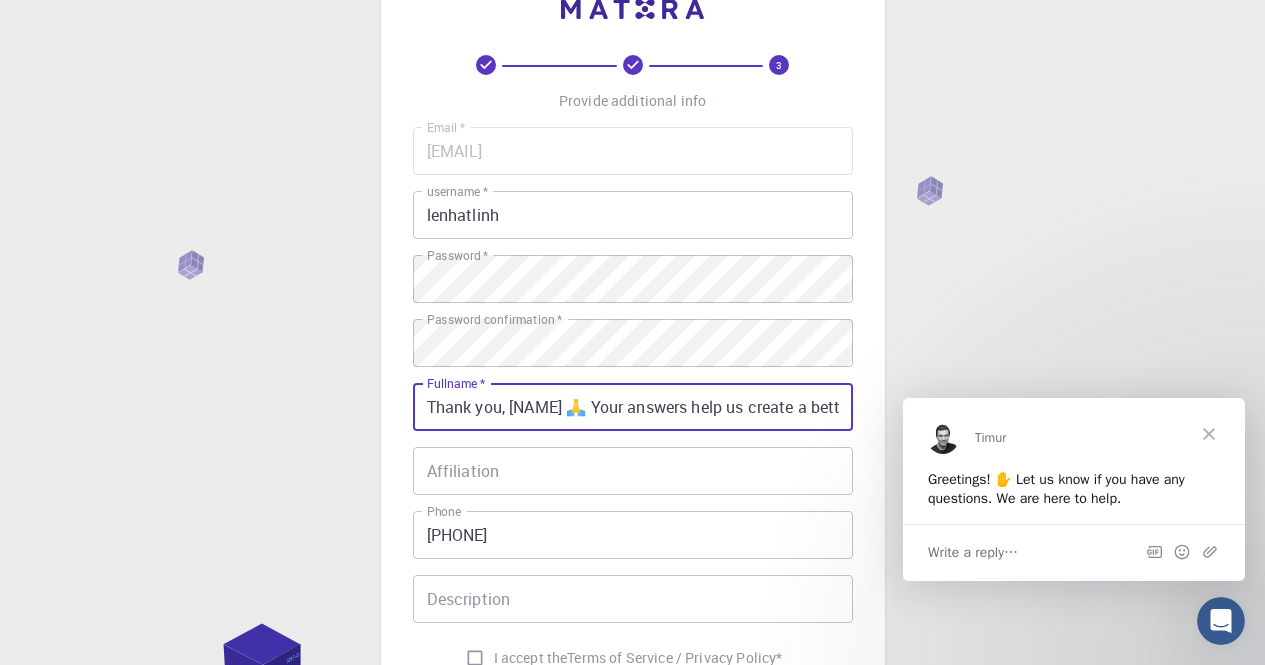 scroll, scrollTop: 100, scrollLeft: 0, axis: vertical 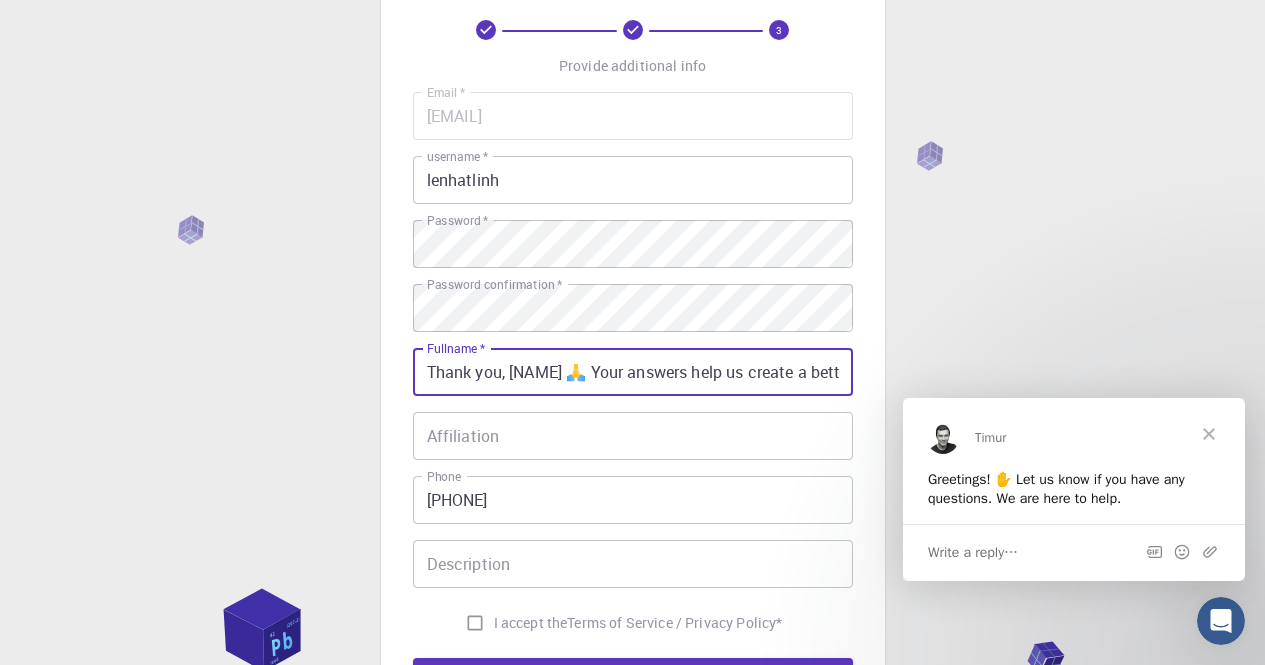 click on "Affiliation" at bounding box center (633, 436) 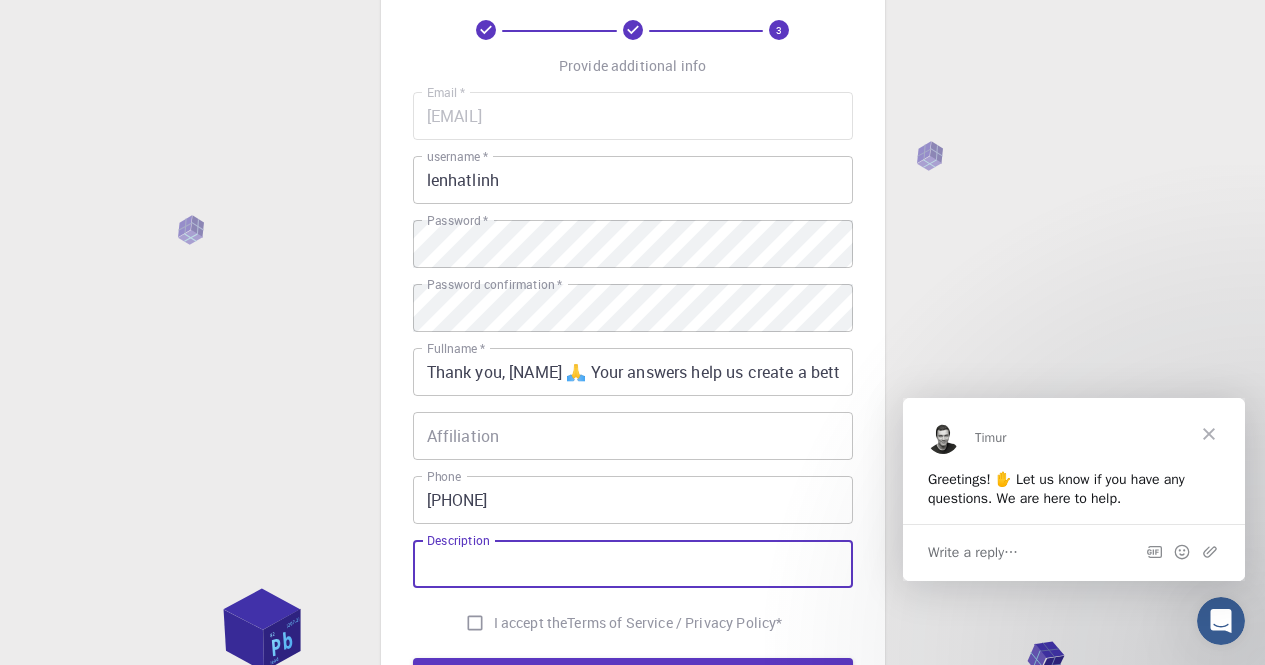 click on "Description" at bounding box center (633, 564) 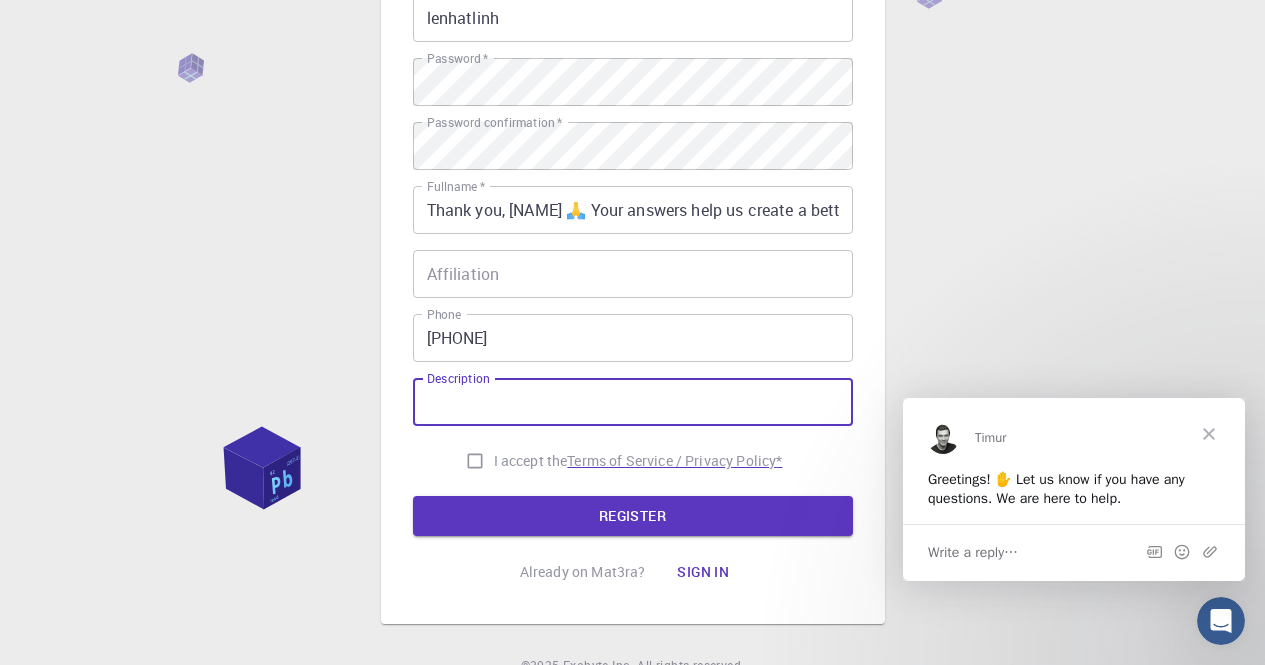 scroll, scrollTop: 355, scrollLeft: 0, axis: vertical 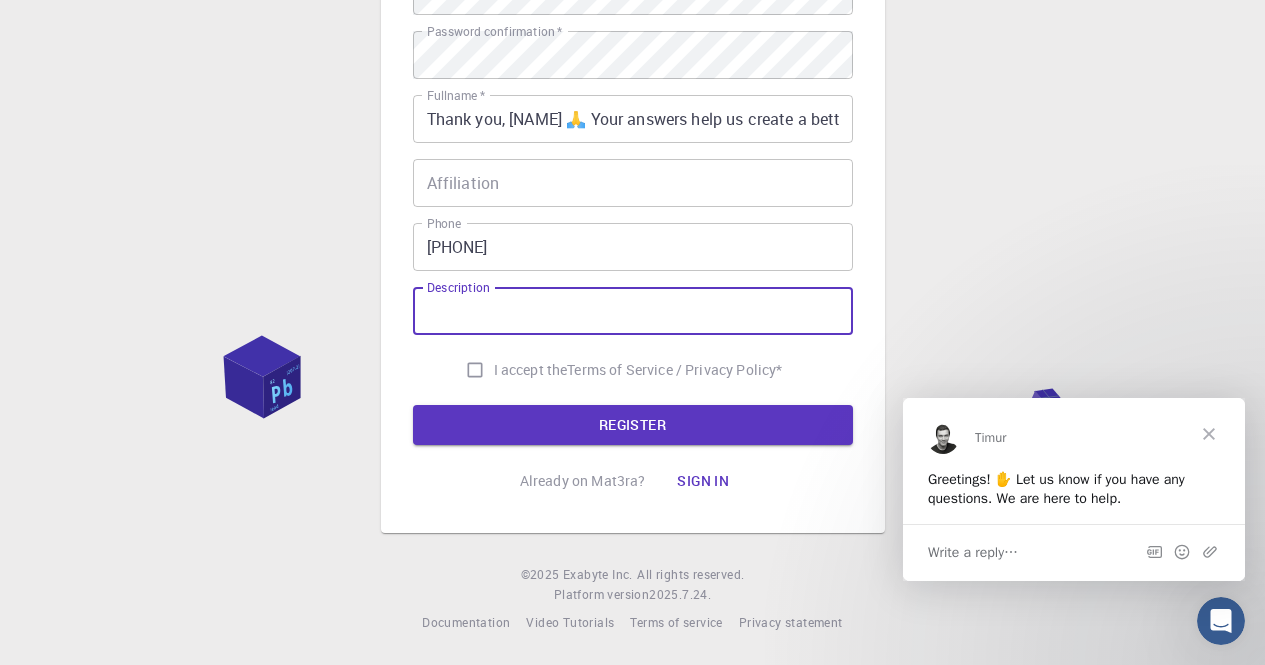 click on "I accept the" at bounding box center (531, 370) 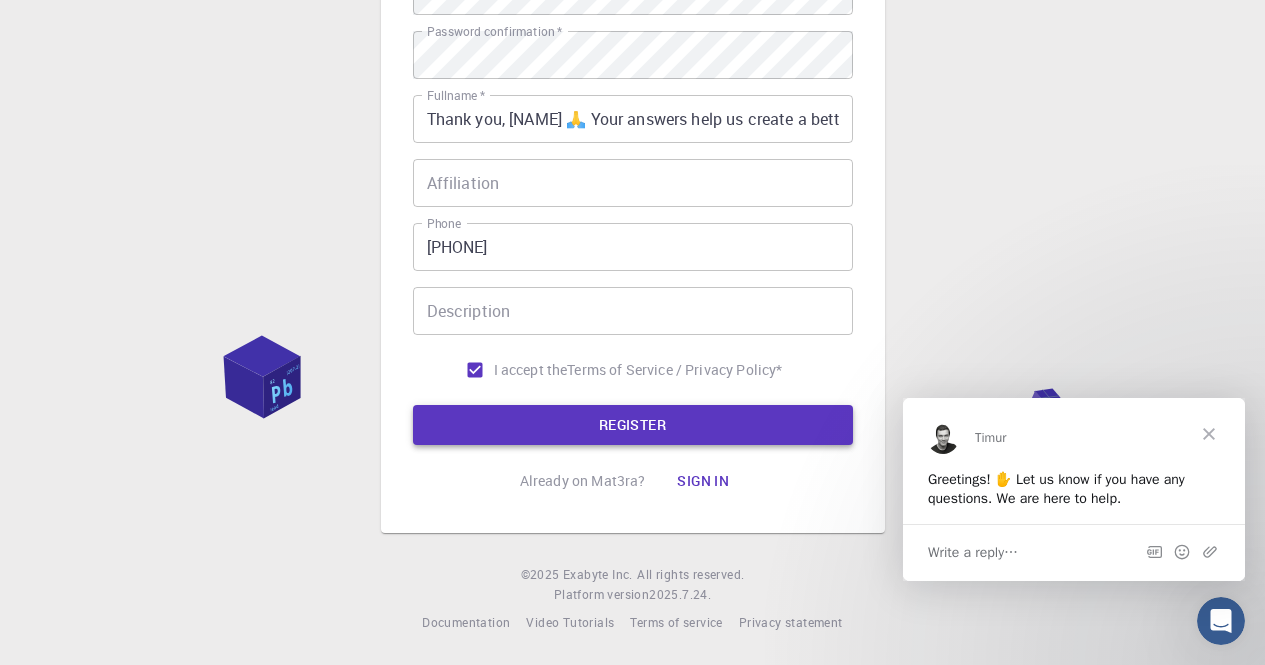 click on "REGISTER" at bounding box center (633, 425) 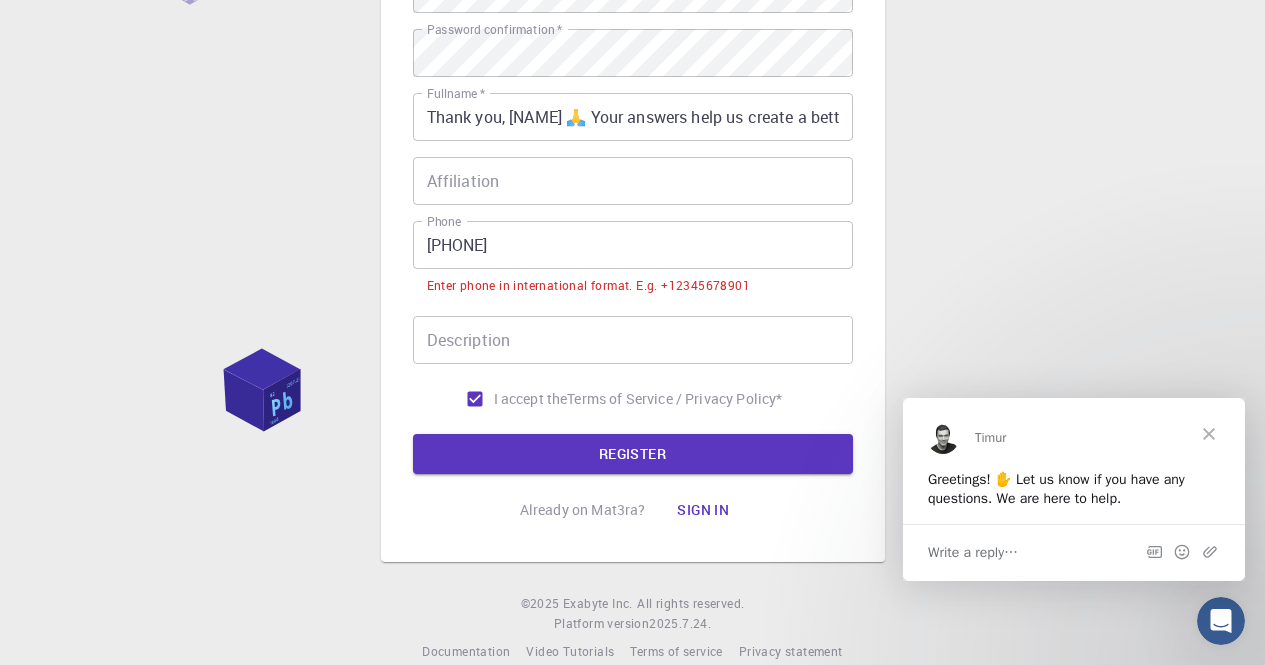click on "Description" at bounding box center (633, 340) 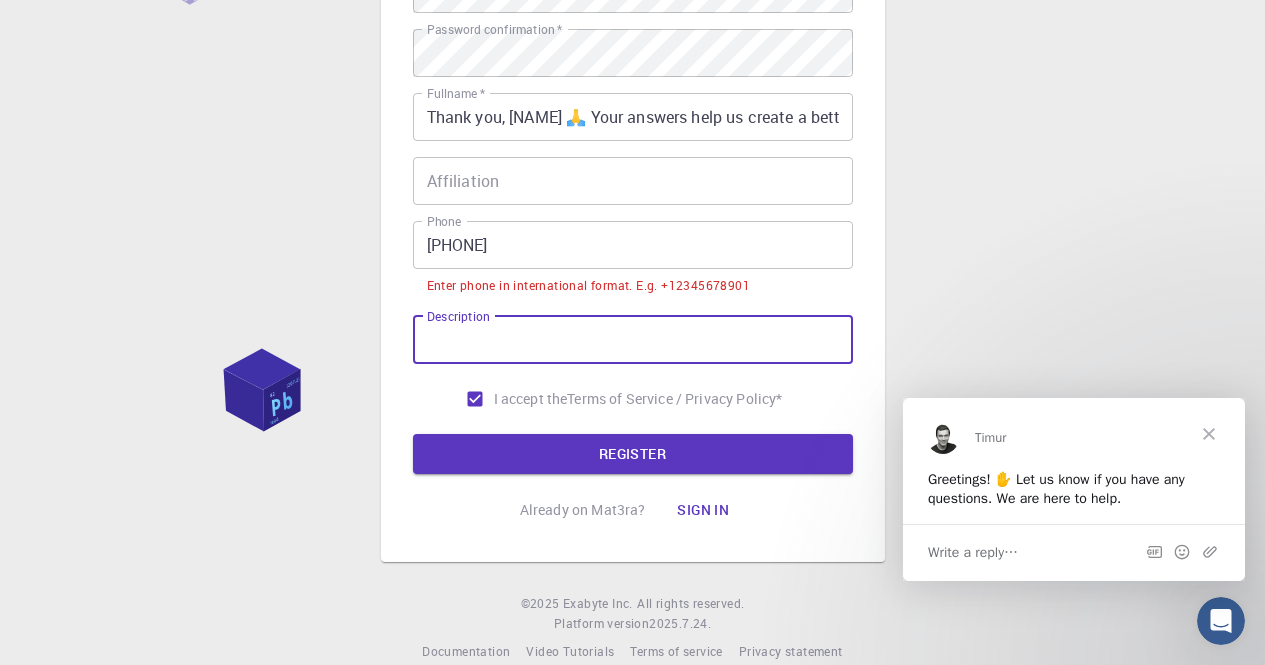 click on "[PHONE]" at bounding box center (633, 245) 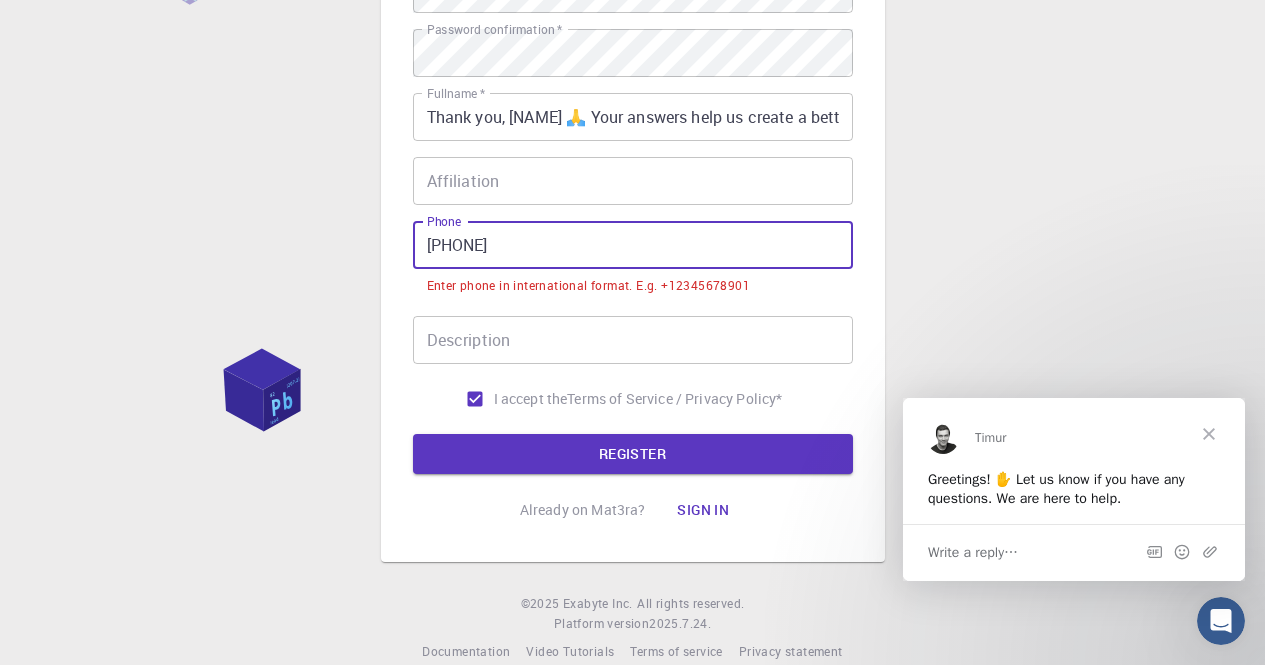 click on "[PHONE]" at bounding box center [633, 245] 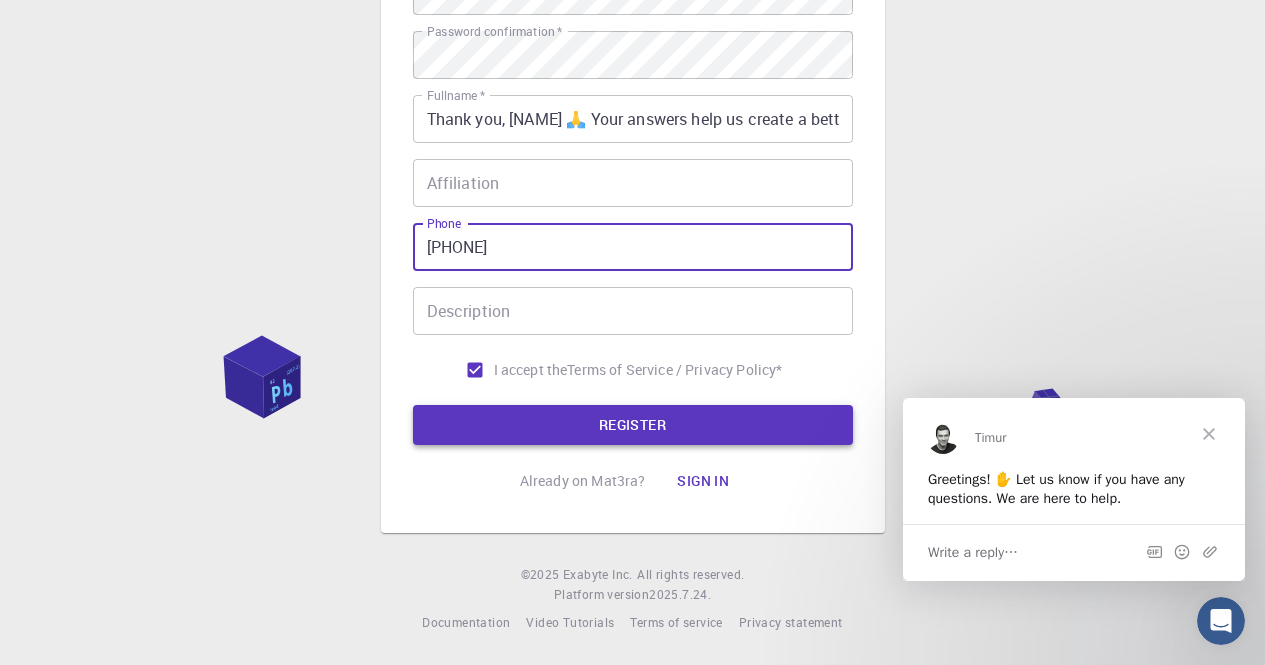 type on "[PHONE]" 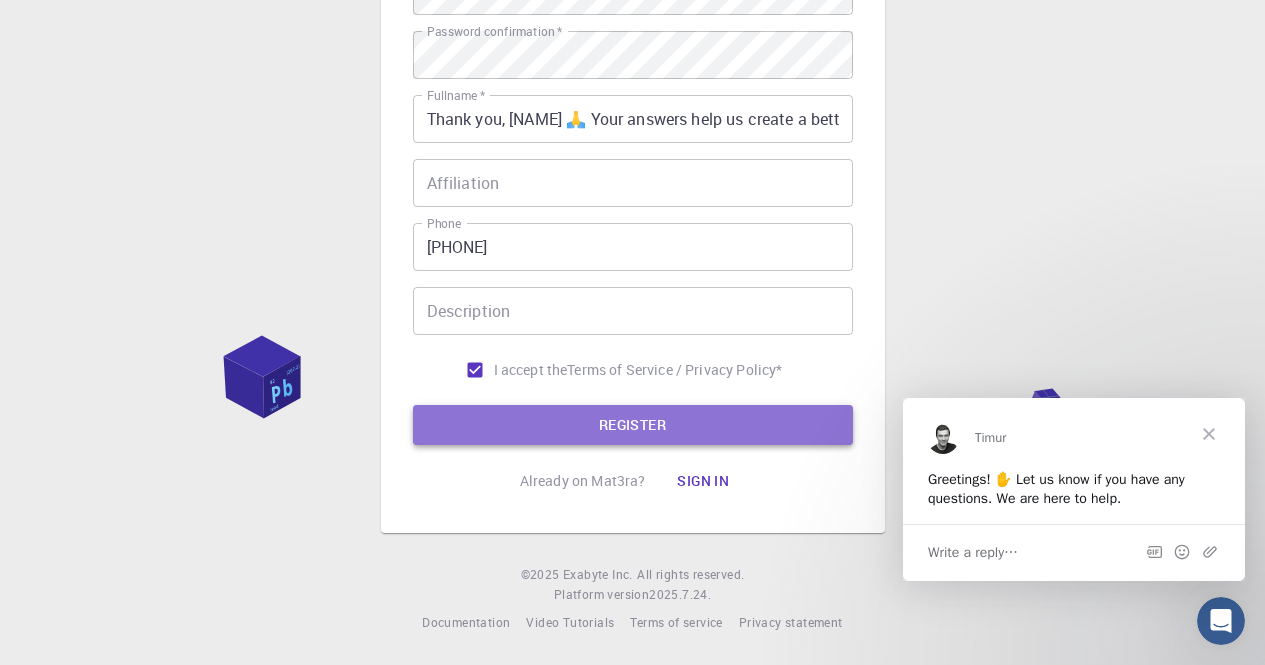 click on "REGISTER" at bounding box center (633, 425) 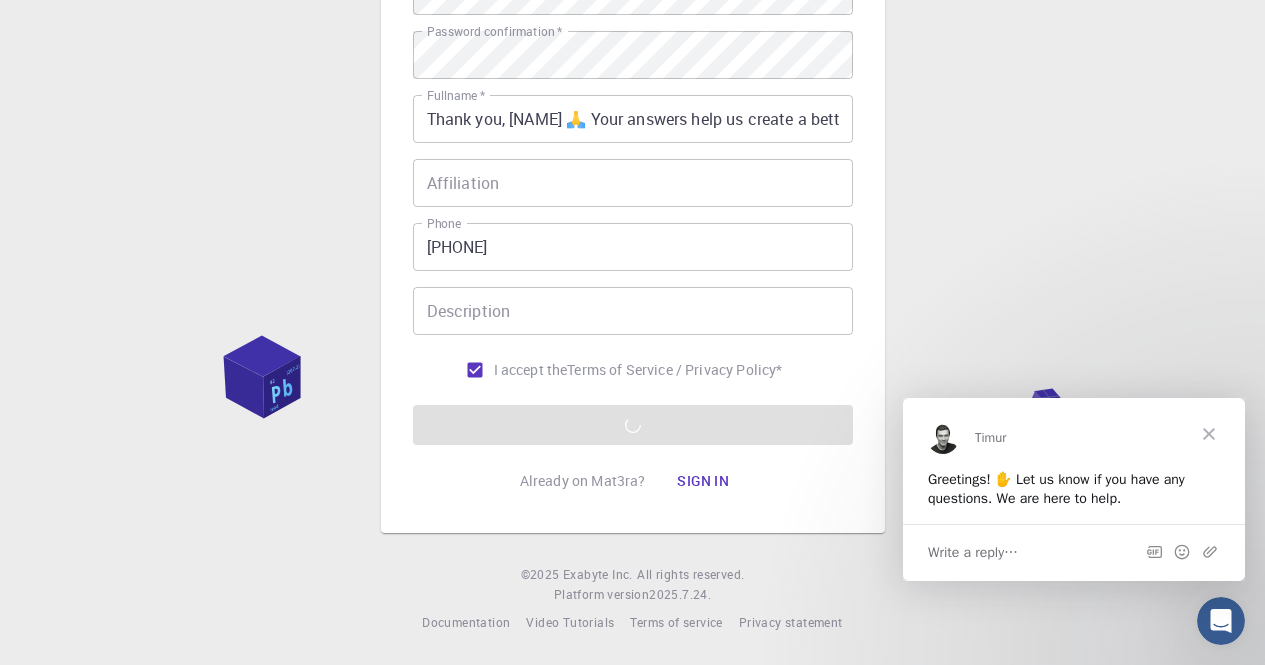 click at bounding box center (1209, 433) 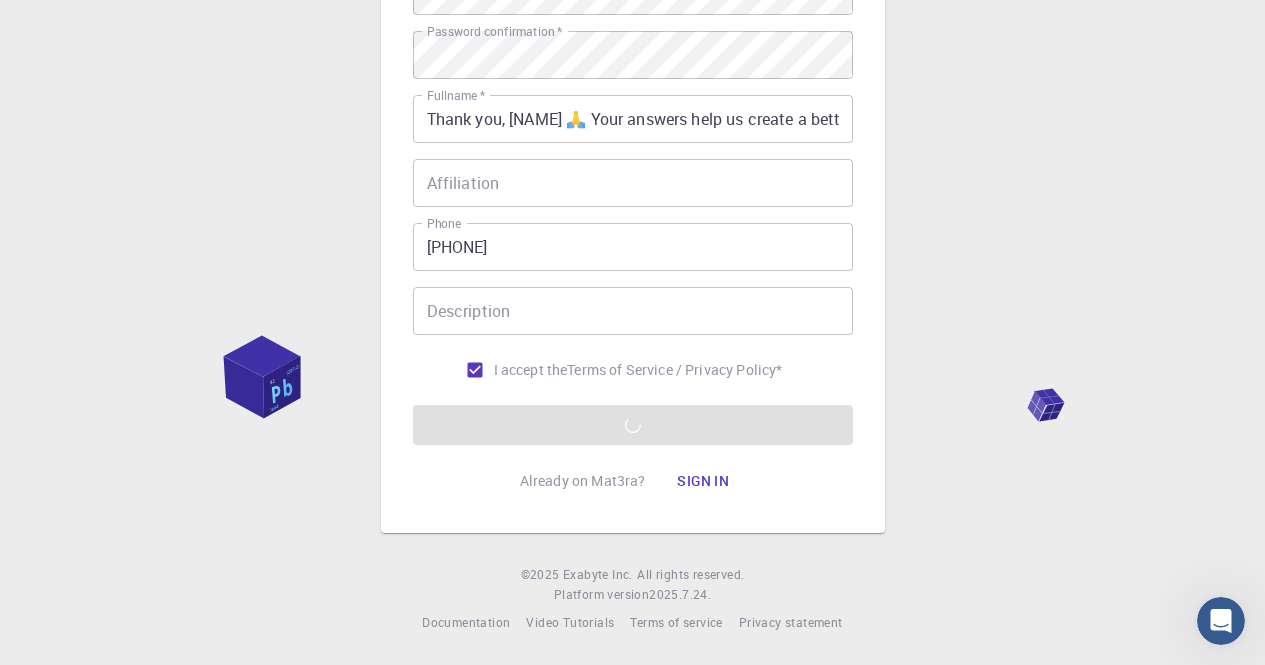 scroll, scrollTop: 0, scrollLeft: 0, axis: both 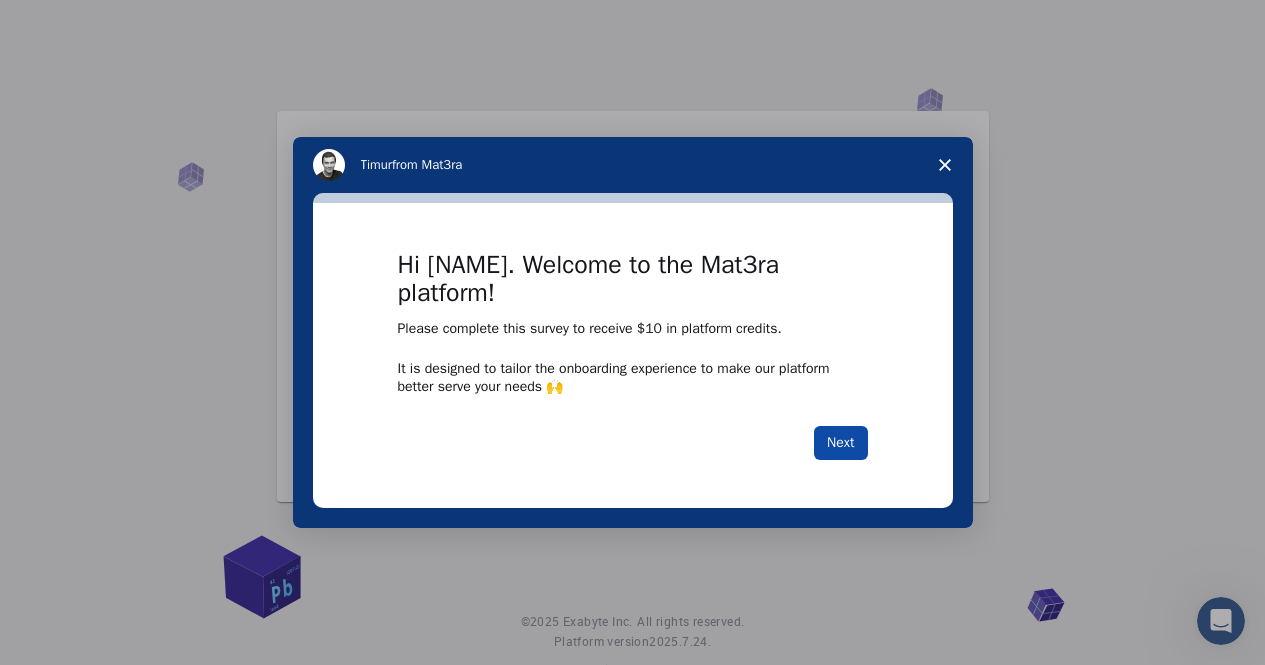 click on "Next" at bounding box center (840, 443) 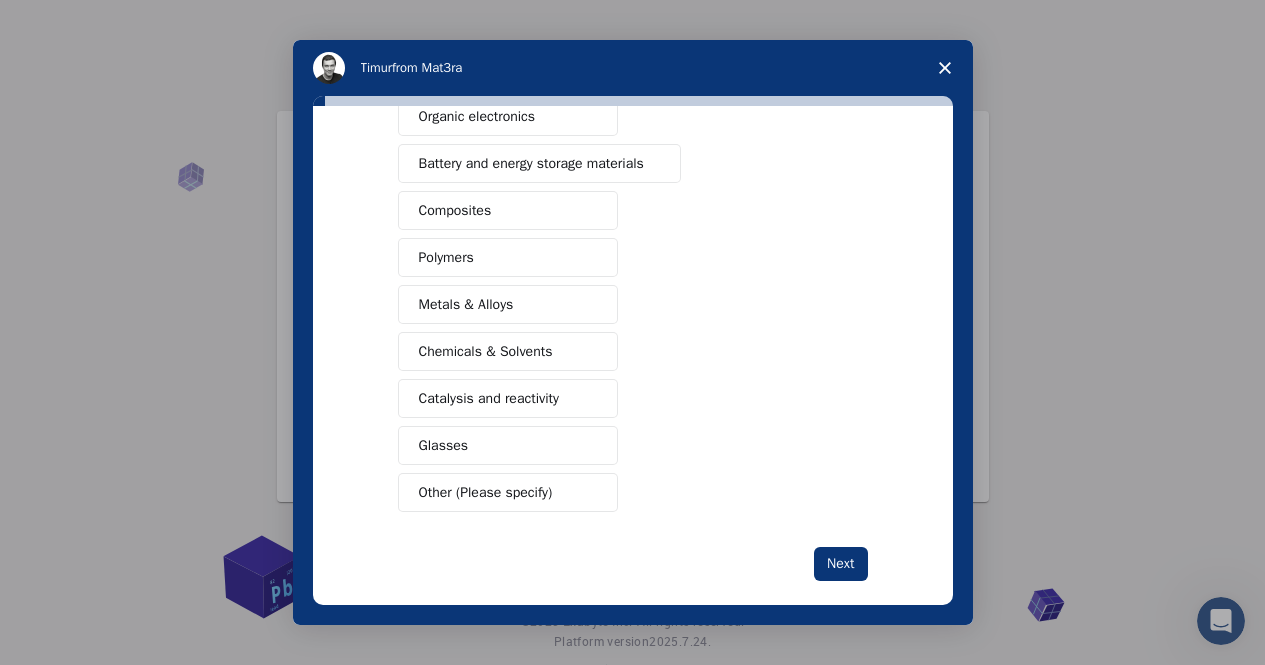 scroll, scrollTop: 300, scrollLeft: 0, axis: vertical 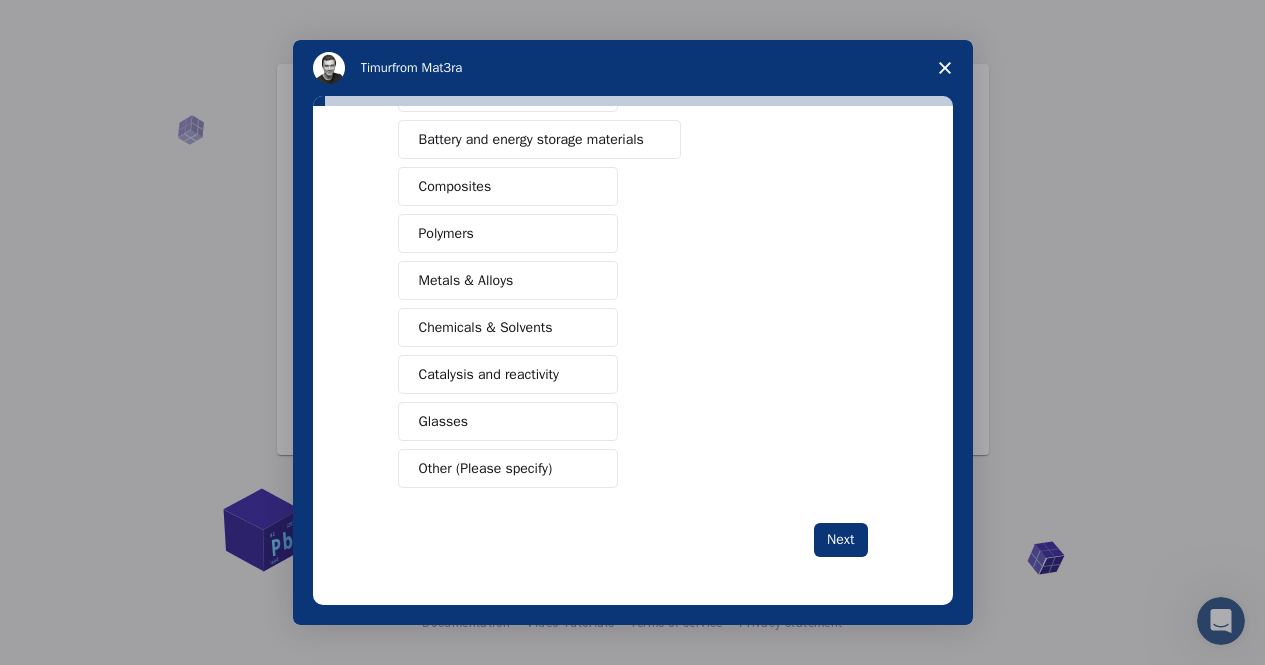click on "Other (Please specify)" at bounding box center [486, 468] 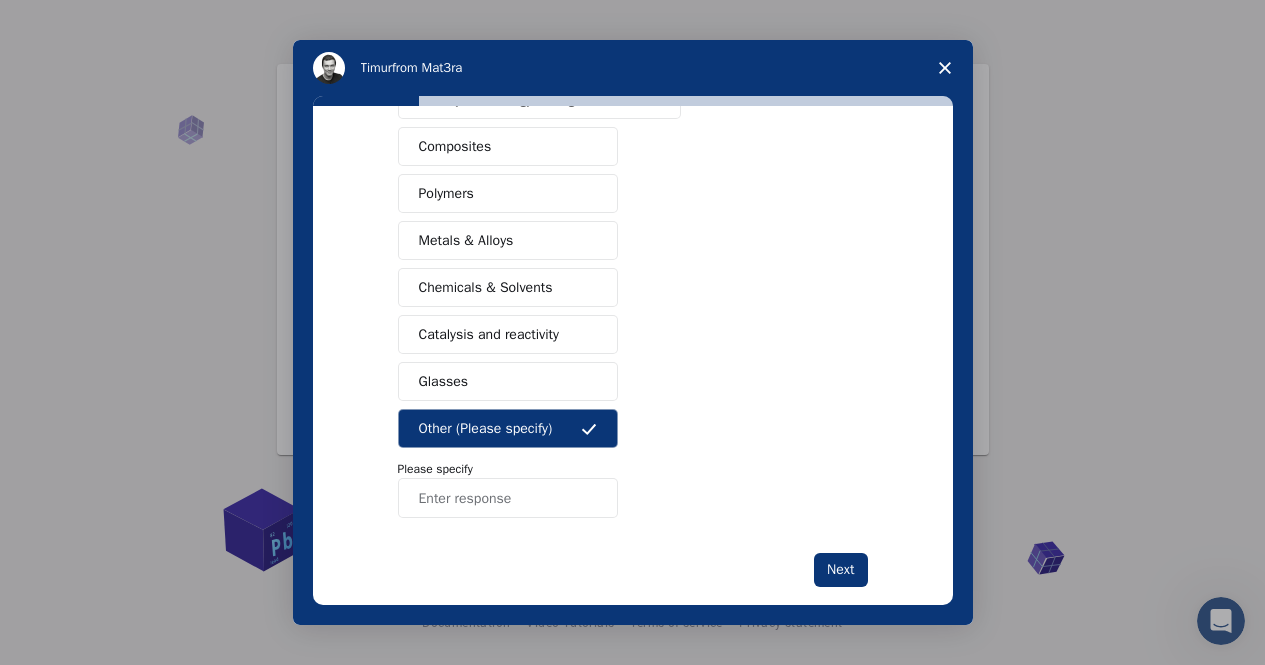 scroll, scrollTop: 370, scrollLeft: 0, axis: vertical 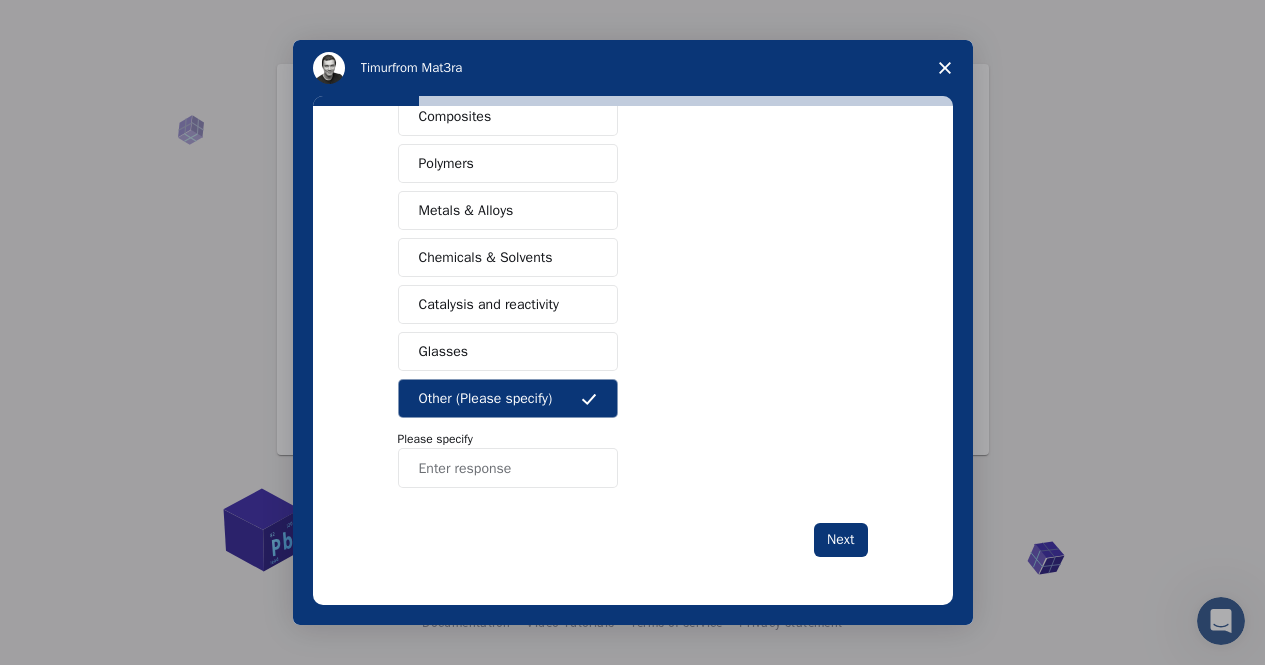 click at bounding box center [508, 468] 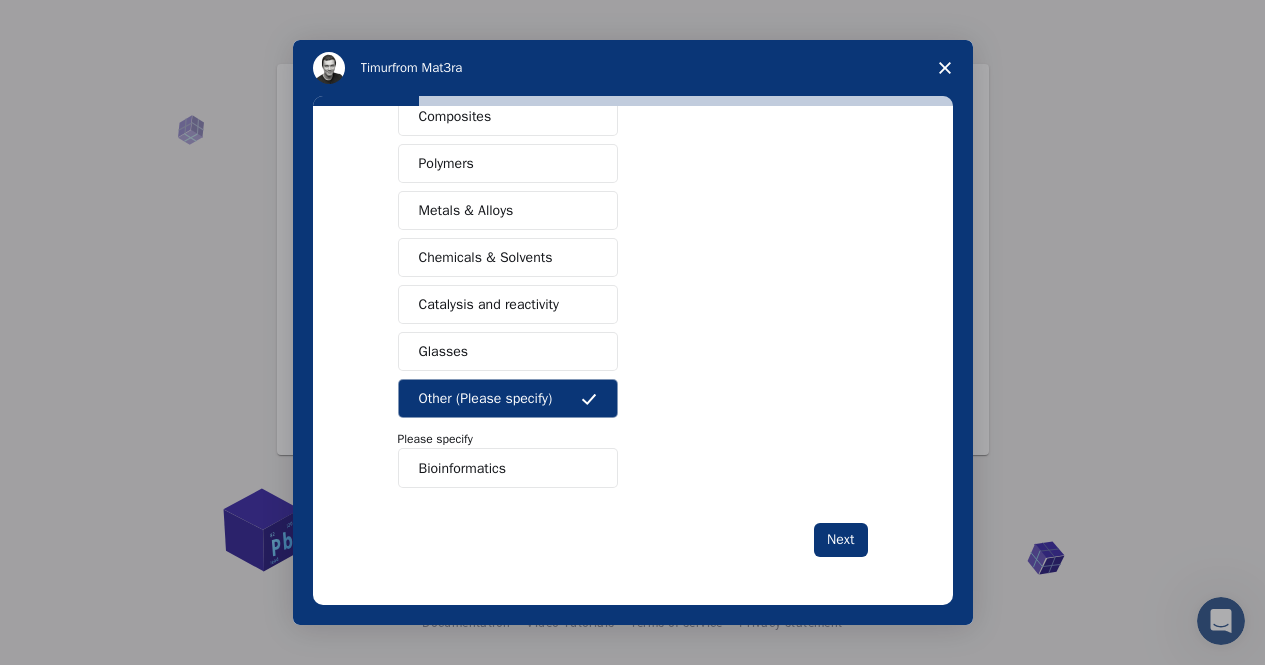 type on "Bioinformatics" 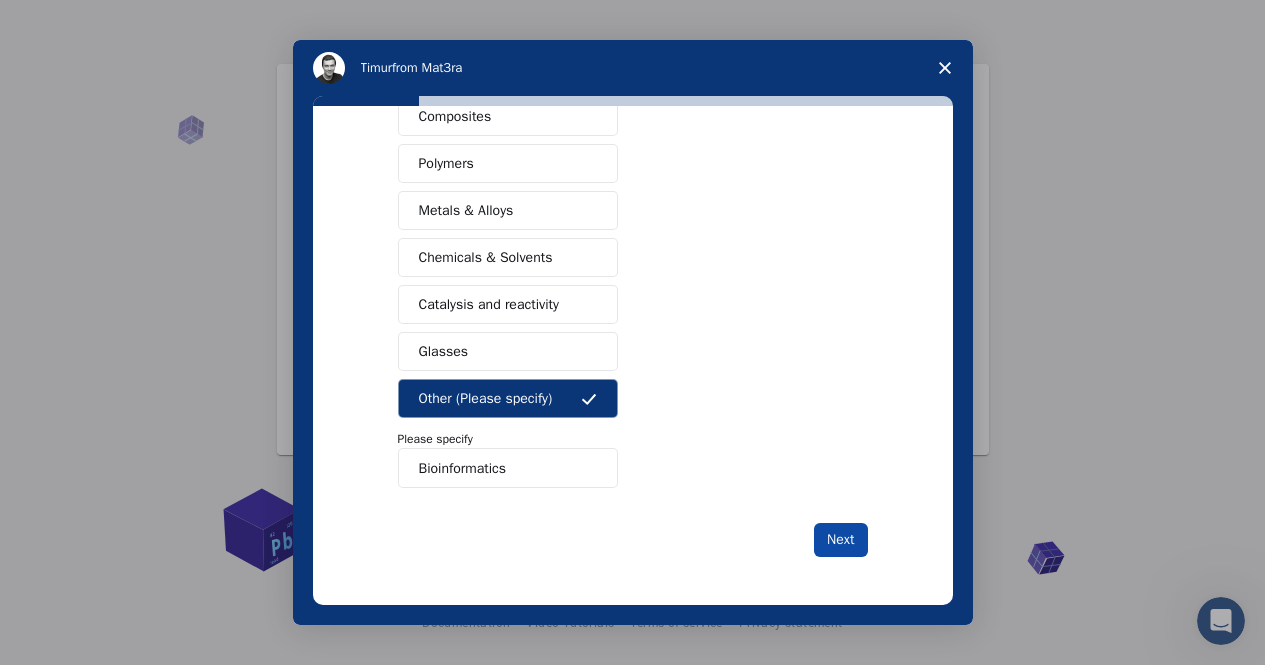 click on "Next" at bounding box center [840, 540] 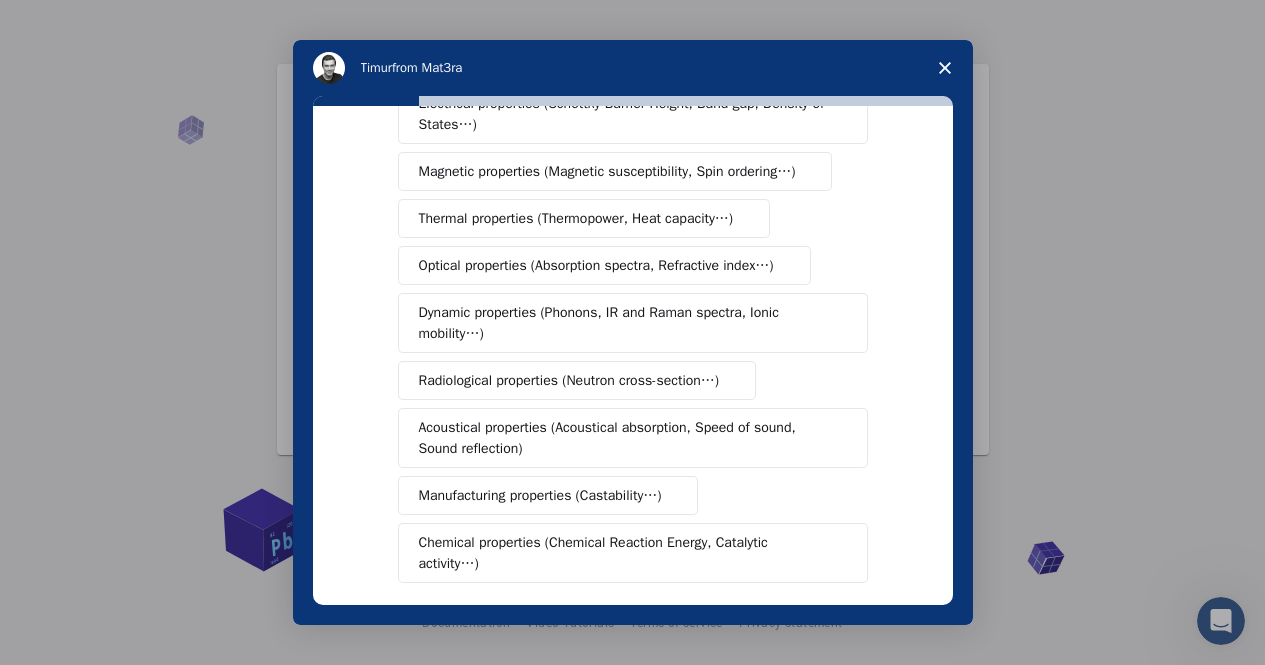 scroll, scrollTop: 300, scrollLeft: 0, axis: vertical 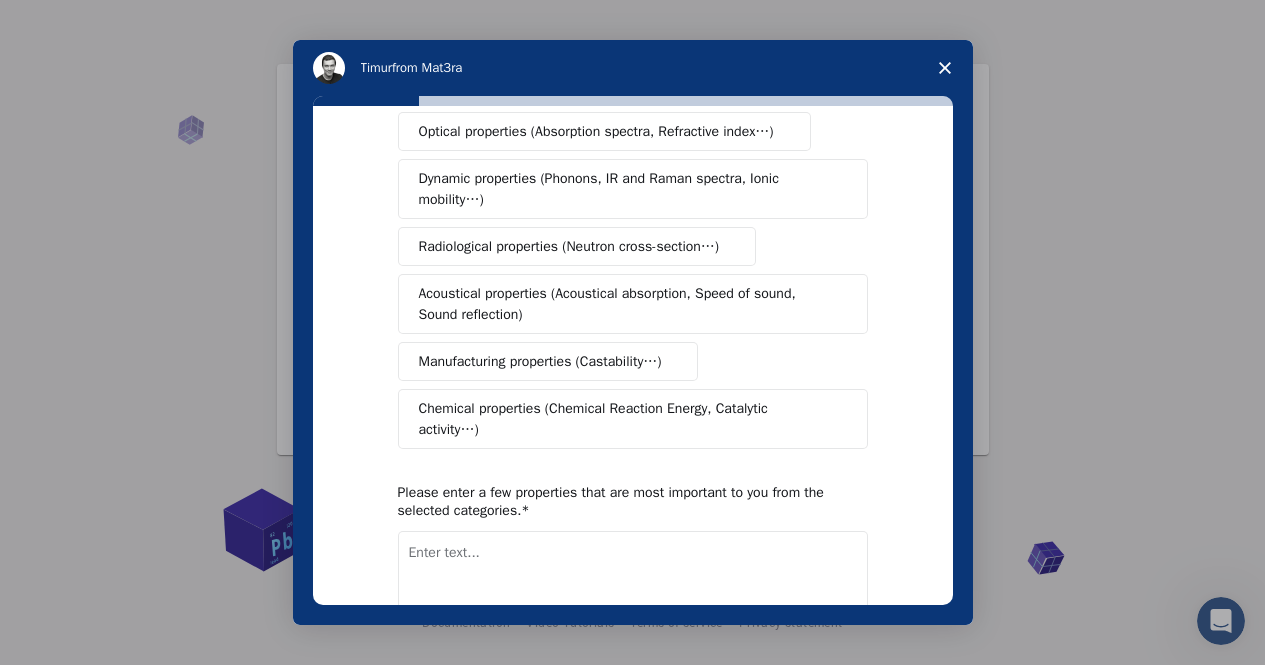 click on "Chemical properties (Chemical Reaction Energy, Catalytic activity…)" at bounding box center [625, 419] 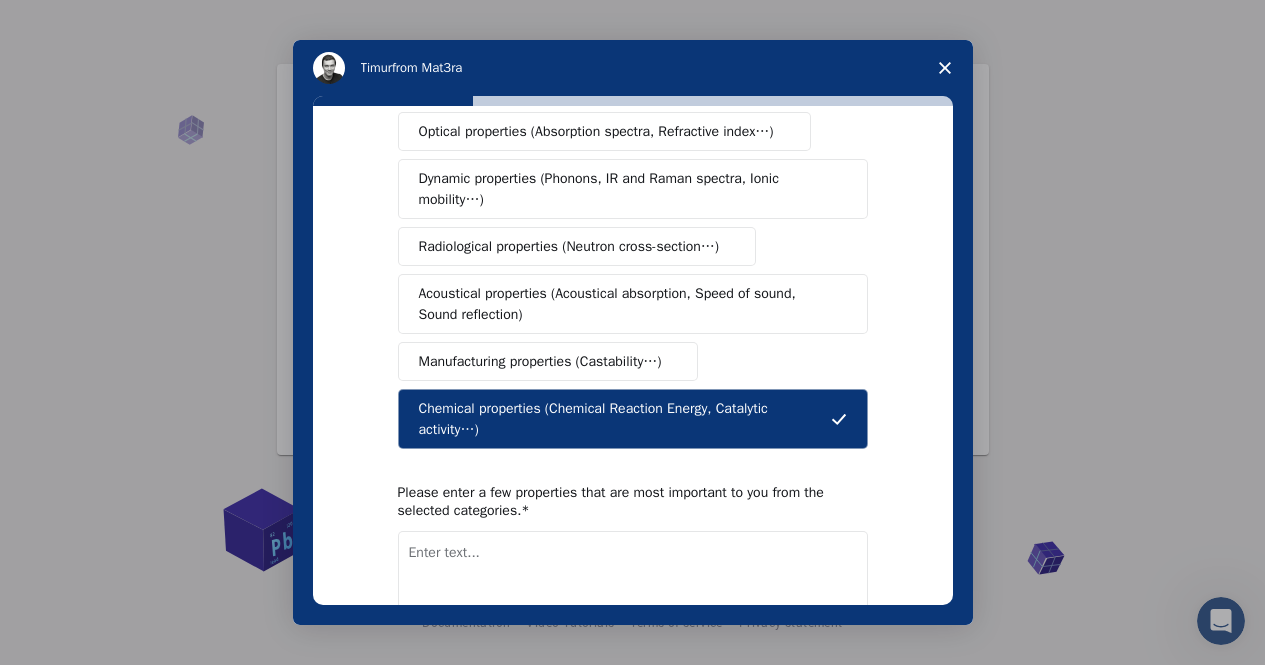 scroll, scrollTop: 403, scrollLeft: 0, axis: vertical 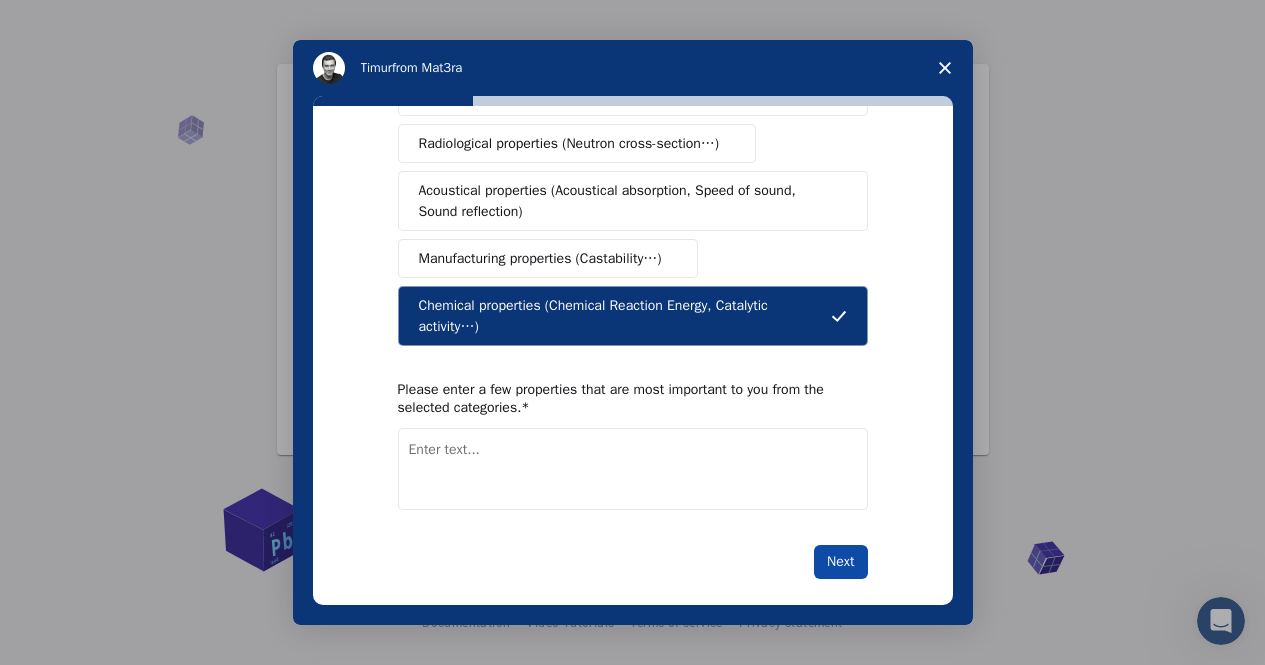 click on "Next" at bounding box center (840, 562) 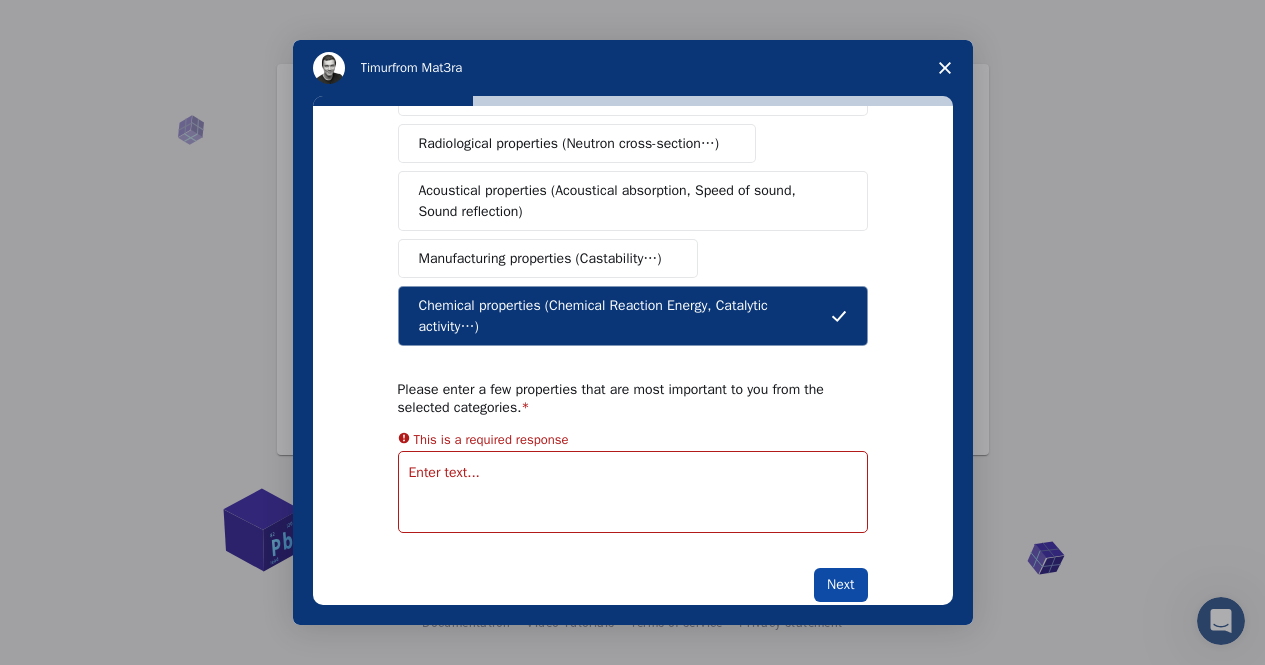 click on "Next" at bounding box center (840, 585) 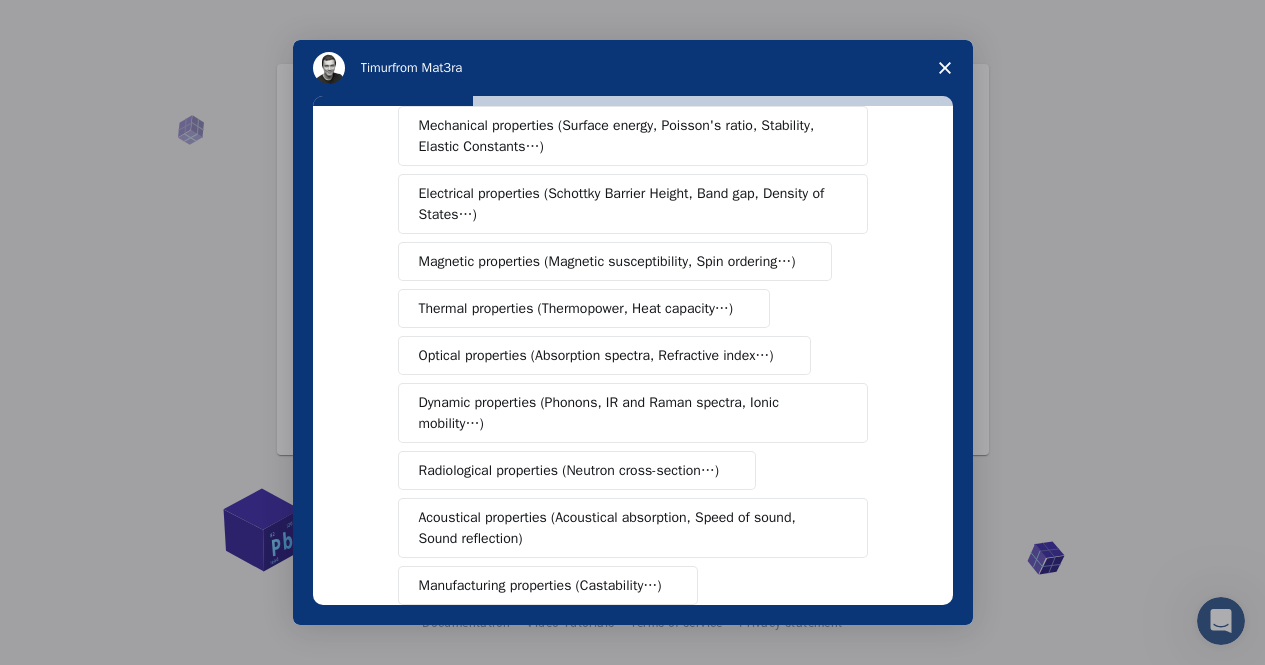 scroll, scrollTop: 100, scrollLeft: 0, axis: vertical 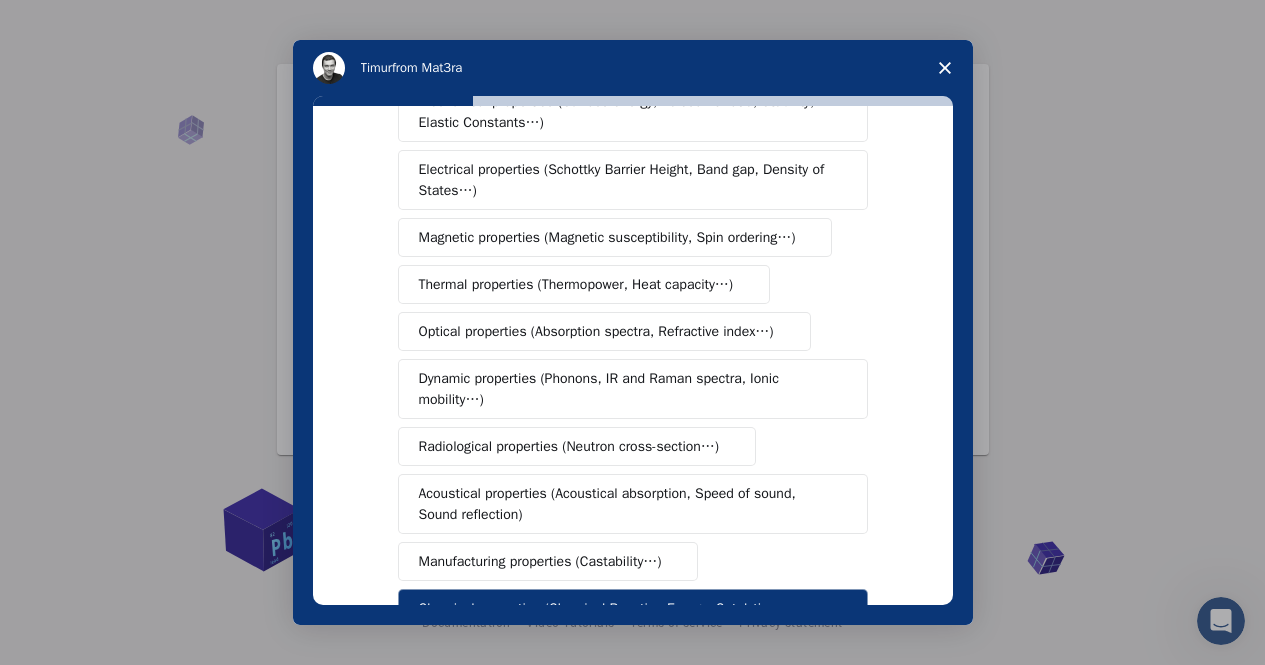 click on "Dynamic properties (Phonons, IR and Raman spectra, Ionic mobility…)" at bounding box center (625, 389) 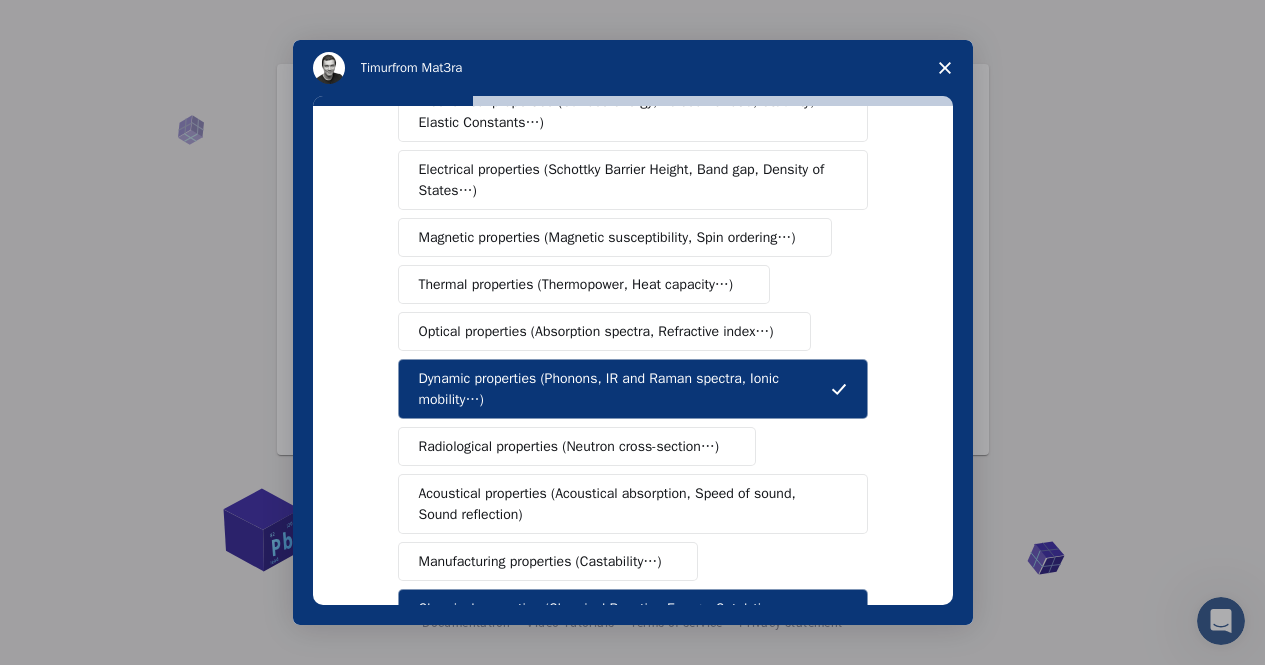 click on "Acoustical properties (Acoustical absorption, Speed of sound, Sound reflection)" at bounding box center (633, 504) 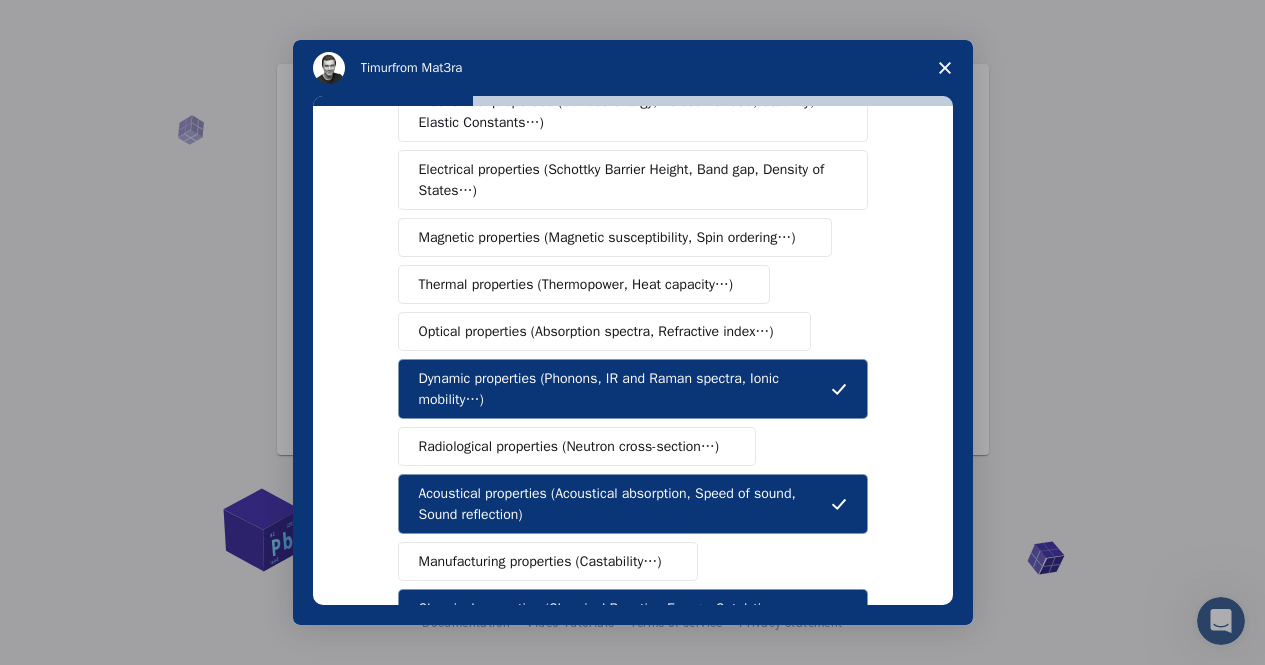 click on "Radiological properties (Neutron cross-section…)" at bounding box center (577, 446) 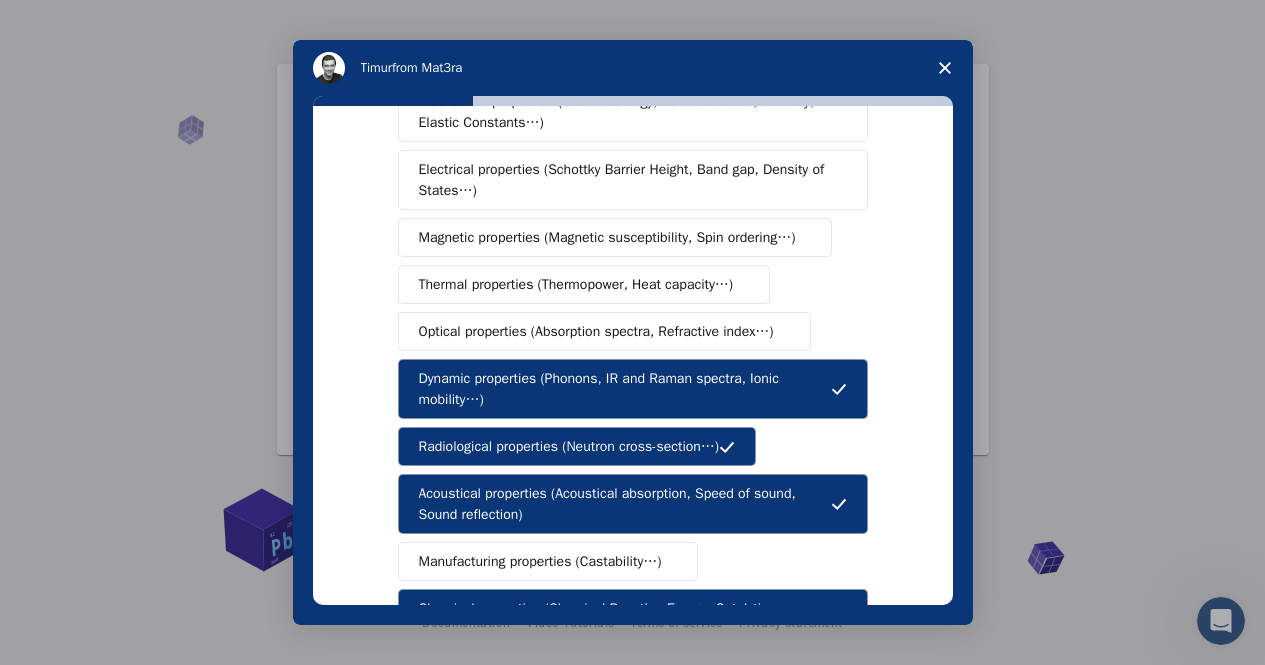 click on "Acoustical properties (Acoustical absorption, Speed of sound, Sound reflection)" at bounding box center [625, 504] 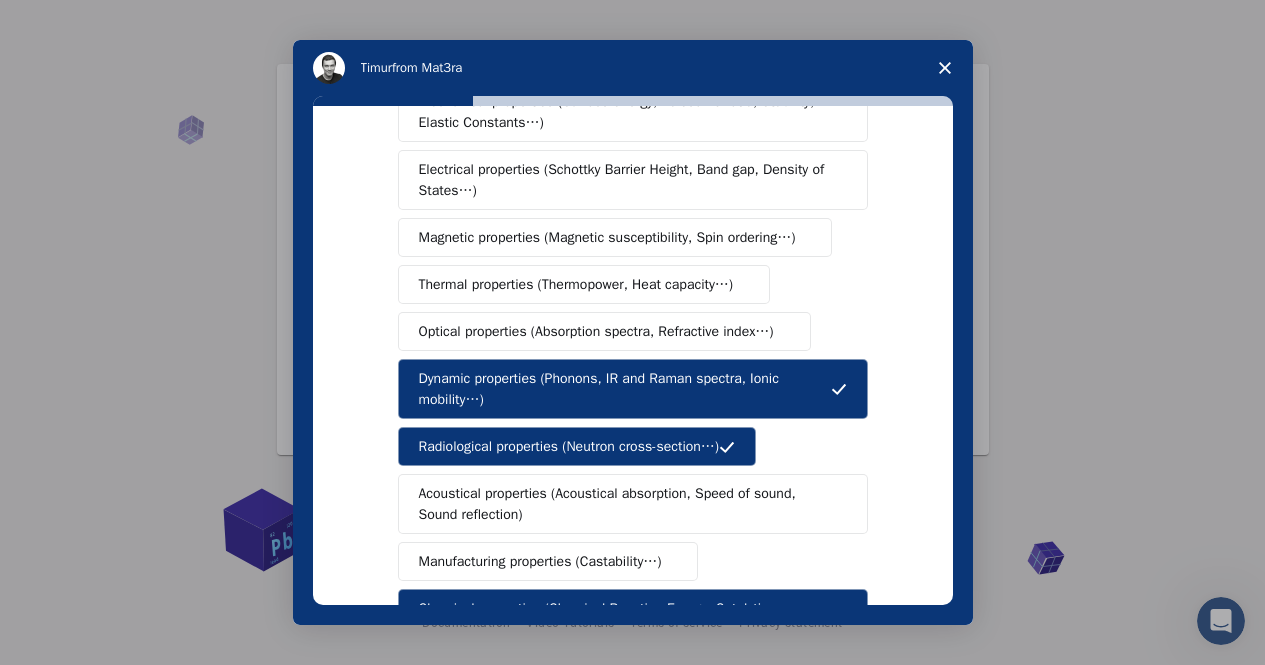 click on "Acoustical properties (Acoustical absorption, Speed of sound, Sound reflection)" at bounding box center (626, 504) 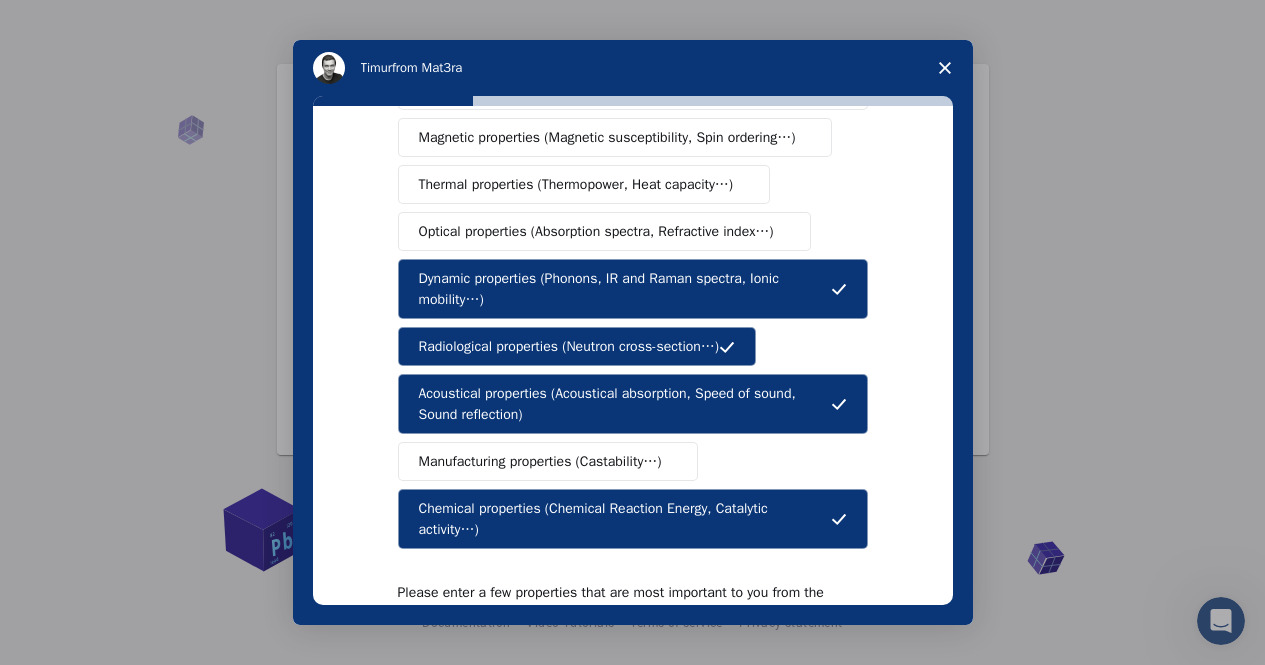 scroll, scrollTop: 427, scrollLeft: 0, axis: vertical 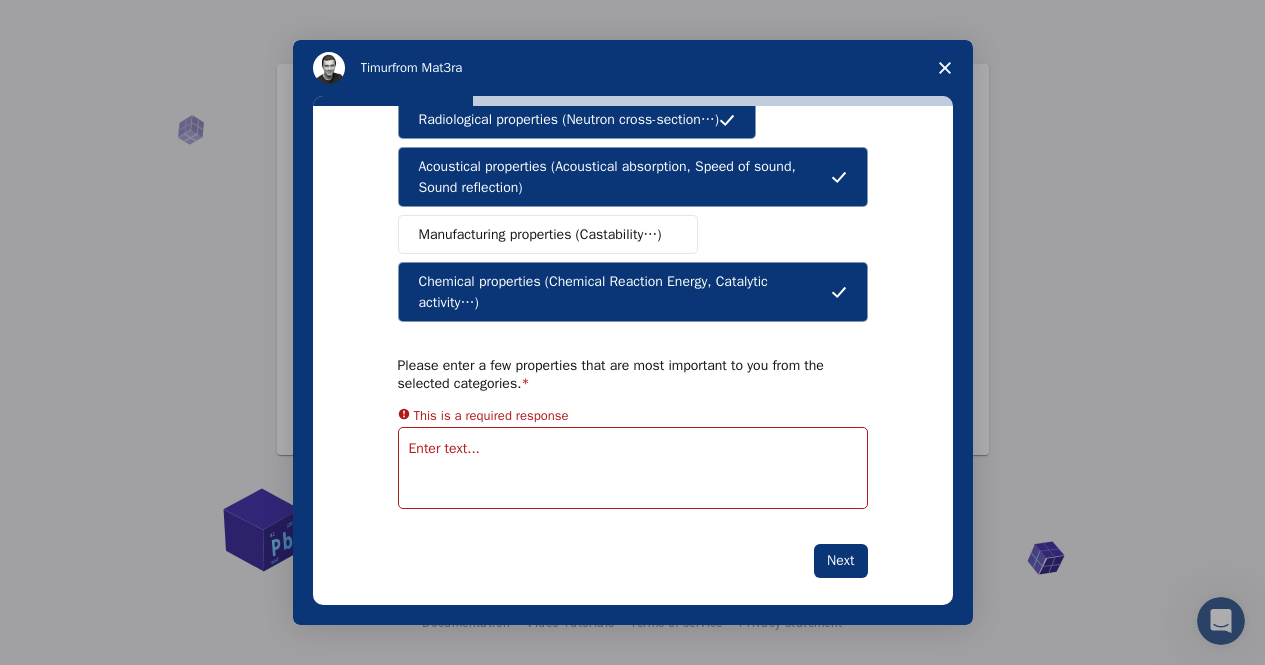click on "Chemical properties (Chemical Reaction Energy, Catalytic activity…)" at bounding box center [633, 292] 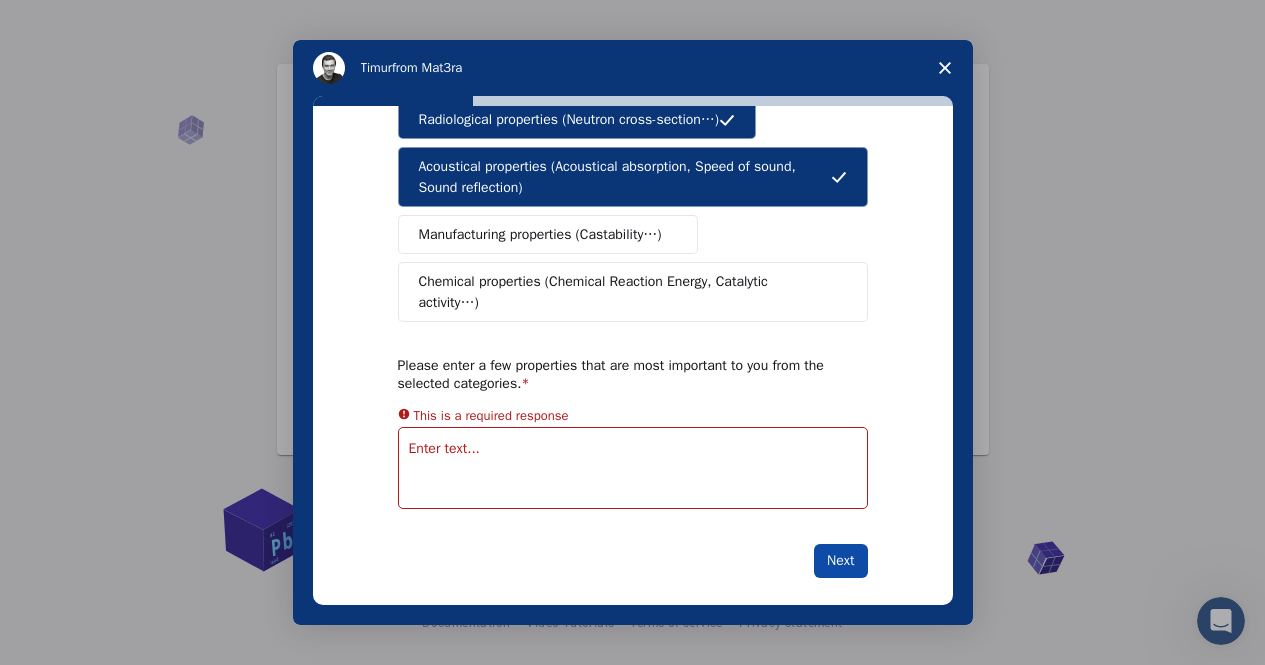 click on "Next" at bounding box center (840, 561) 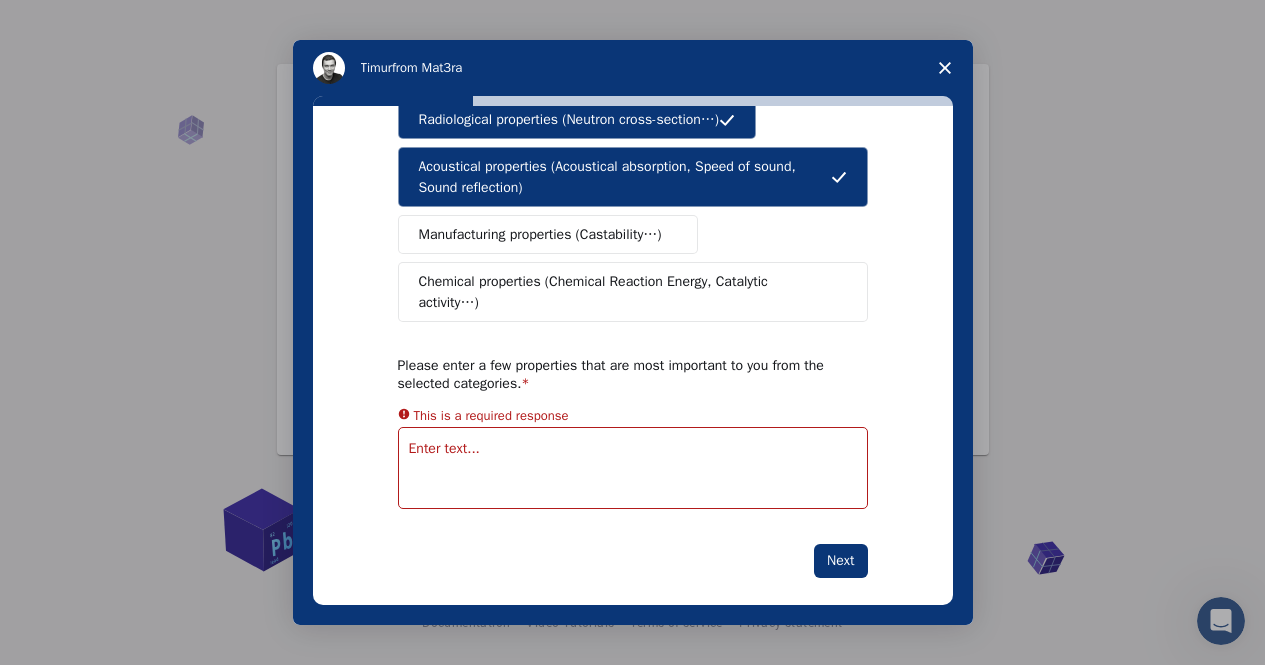 scroll, scrollTop: 403, scrollLeft: 0, axis: vertical 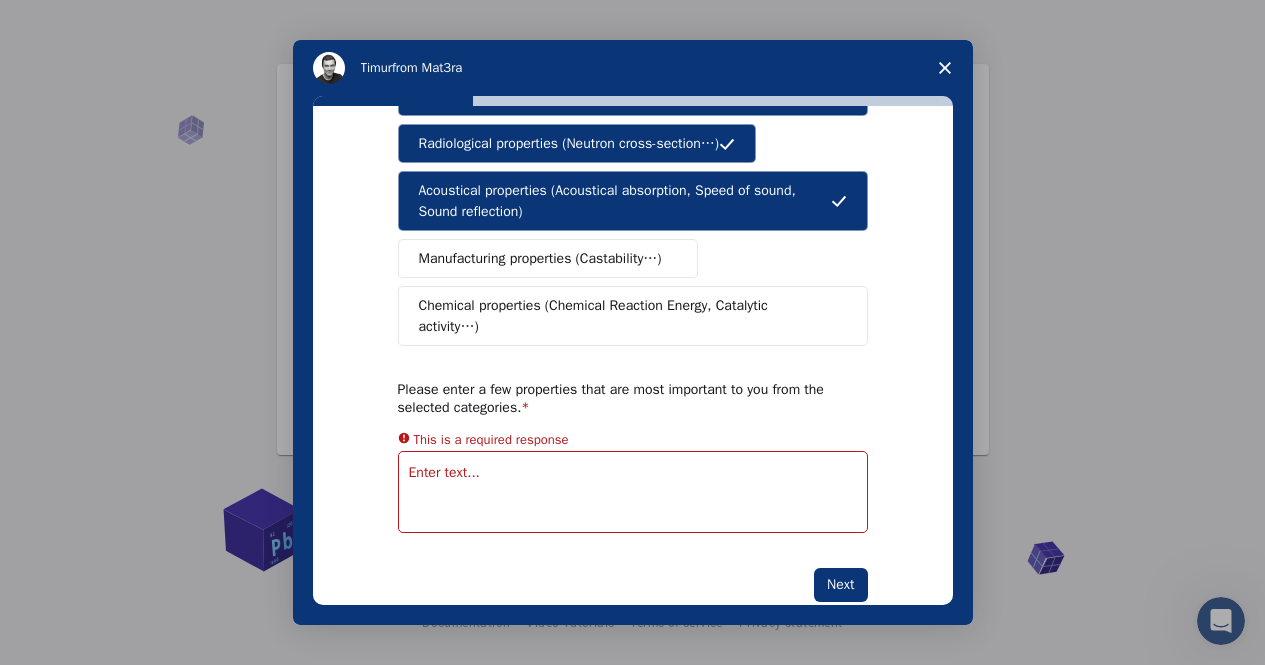 click at bounding box center (633, 492) 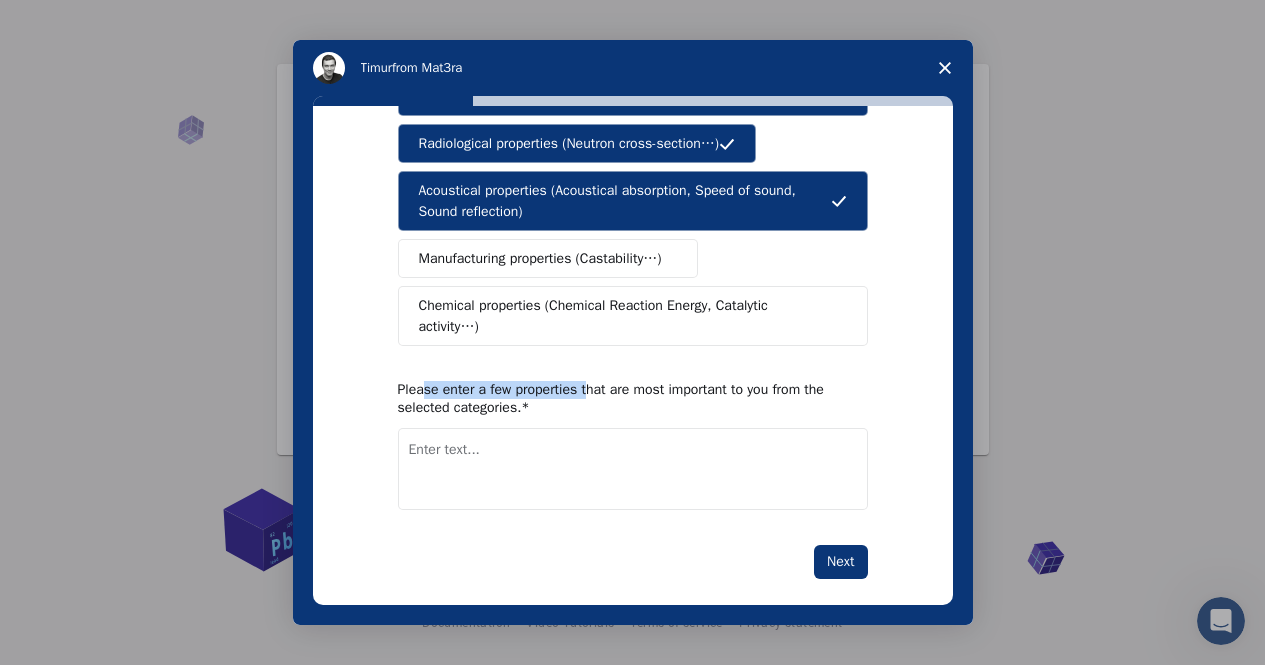 drag, startPoint x: 418, startPoint y: 365, endPoint x: 581, endPoint y: 367, distance: 163.01227 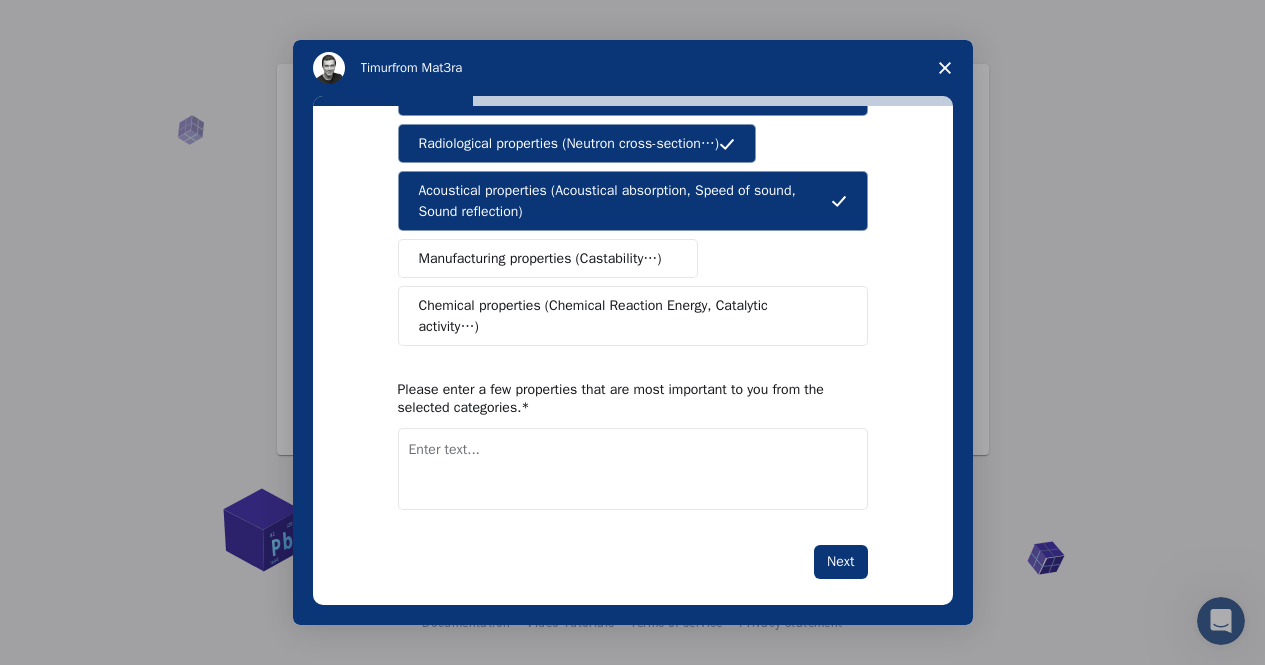 click at bounding box center (633, 469) 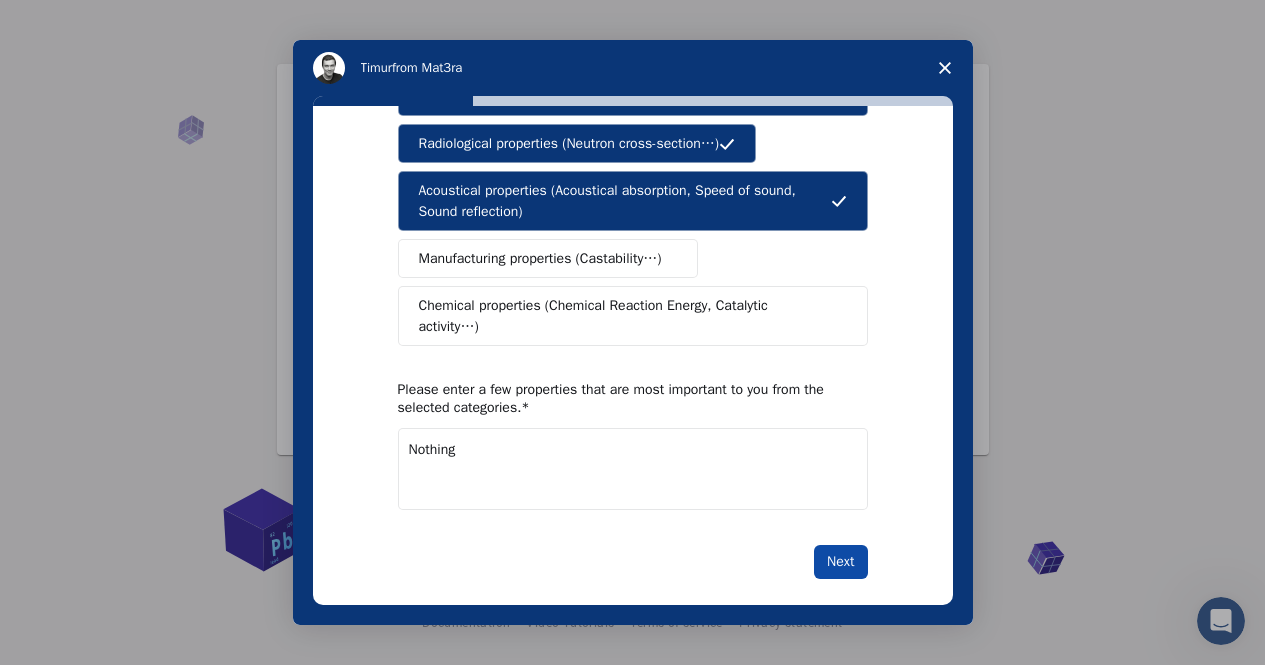 type on "Nothing" 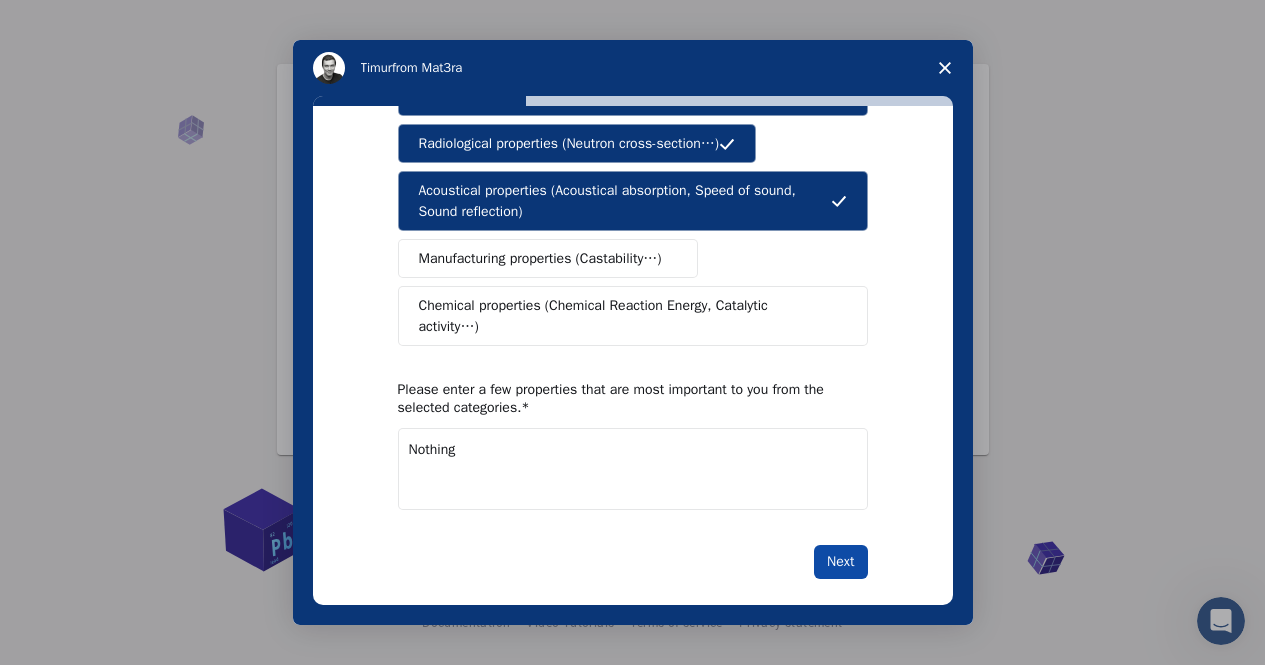 click on "Next" at bounding box center [840, 562] 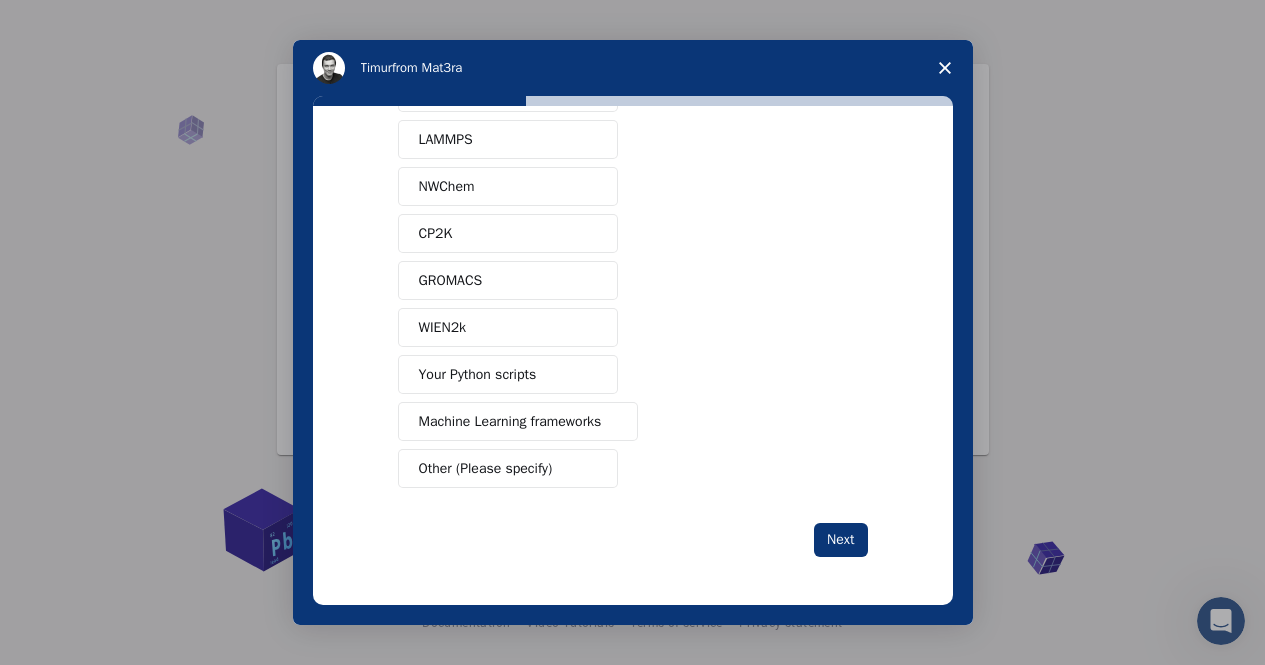 scroll, scrollTop: 0, scrollLeft: 0, axis: both 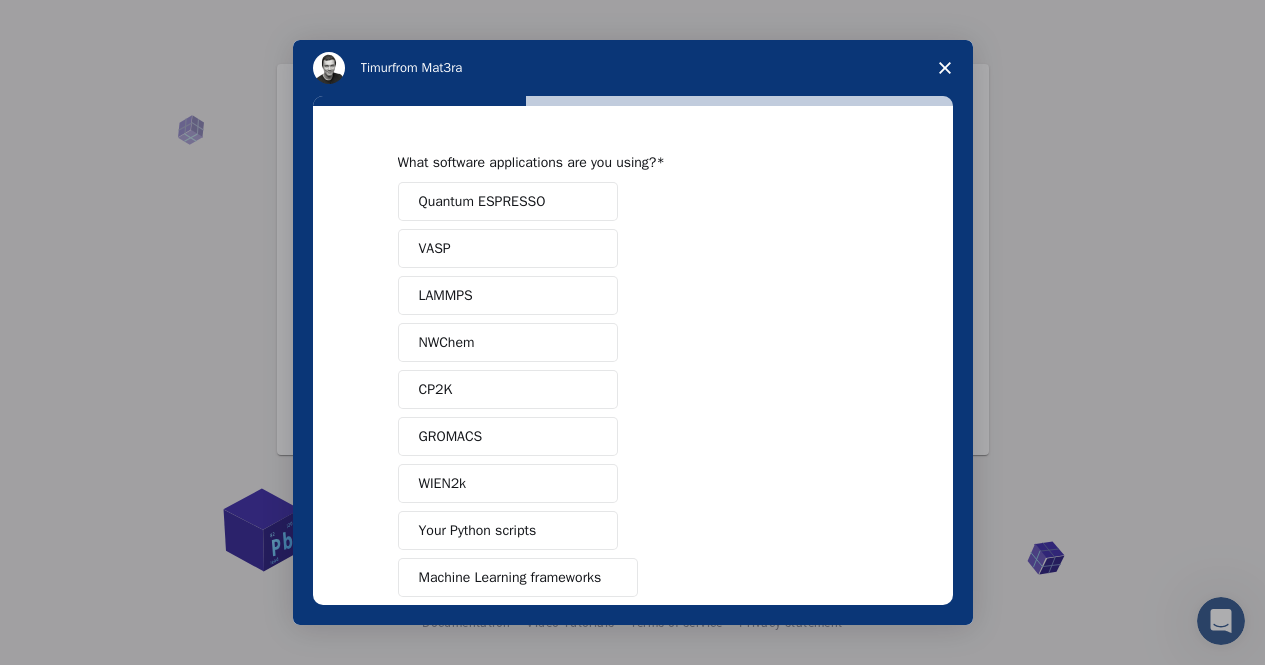 click on "GROMACS" at bounding box center (508, 436) 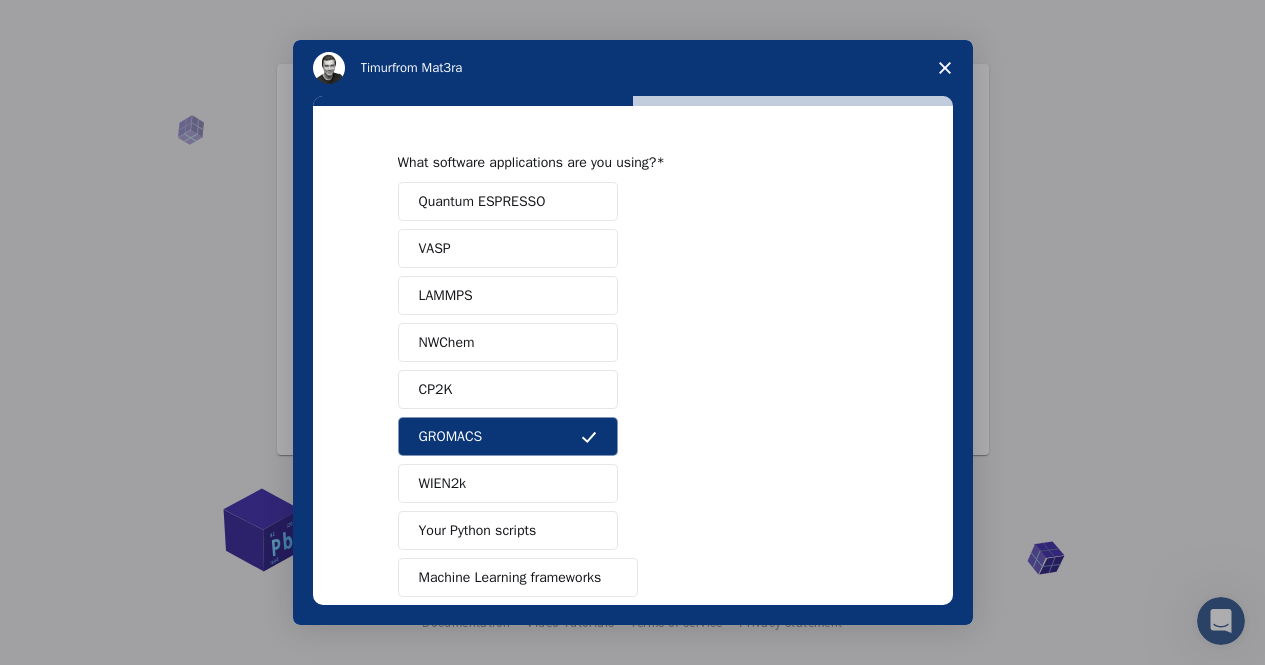 click on "LAMMPS" at bounding box center [508, 295] 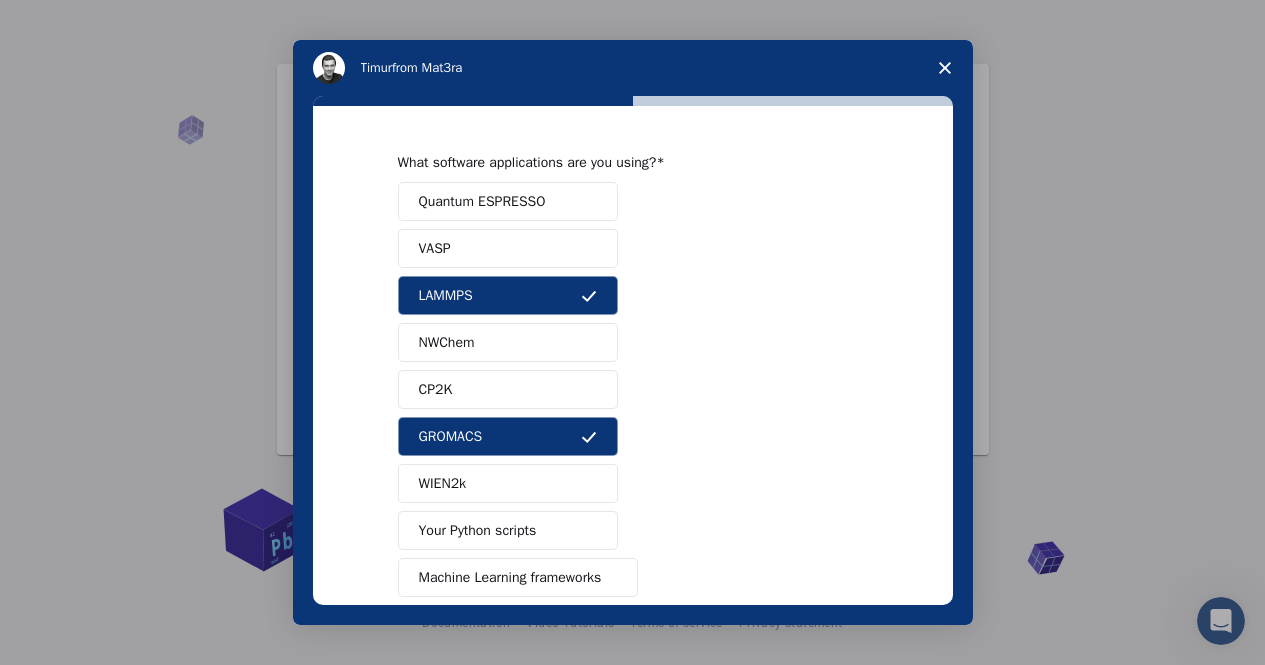 click on "LAMMPS" at bounding box center [508, 295] 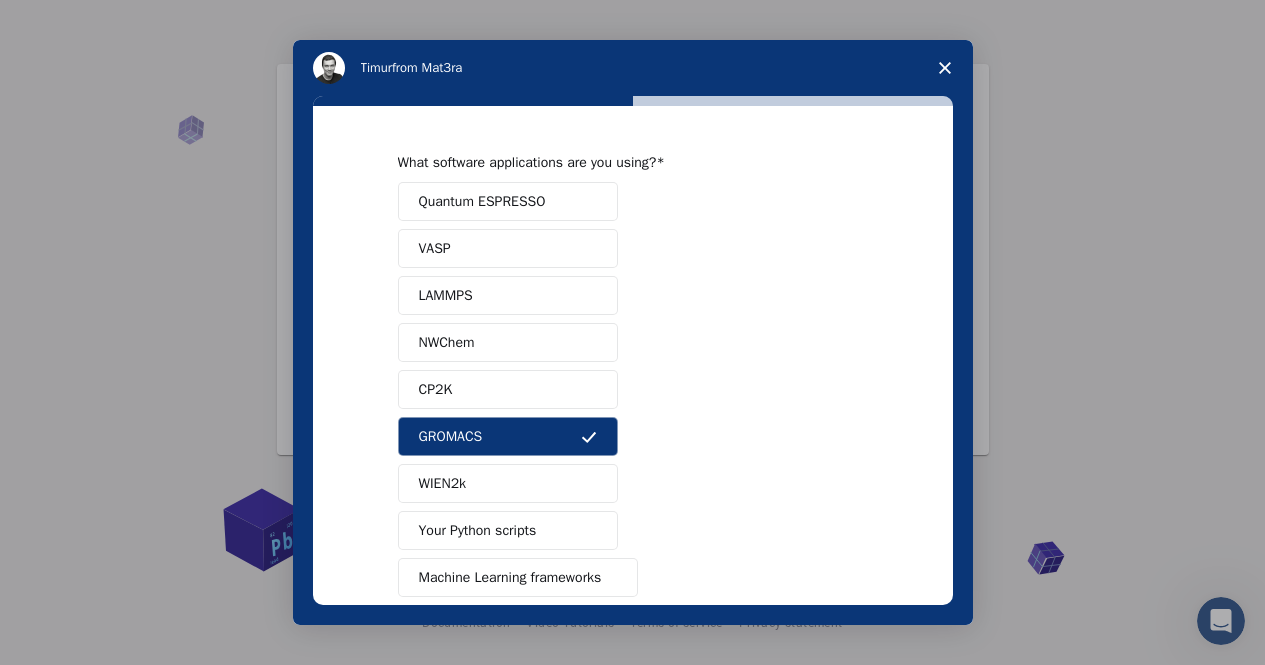 scroll, scrollTop: 156, scrollLeft: 0, axis: vertical 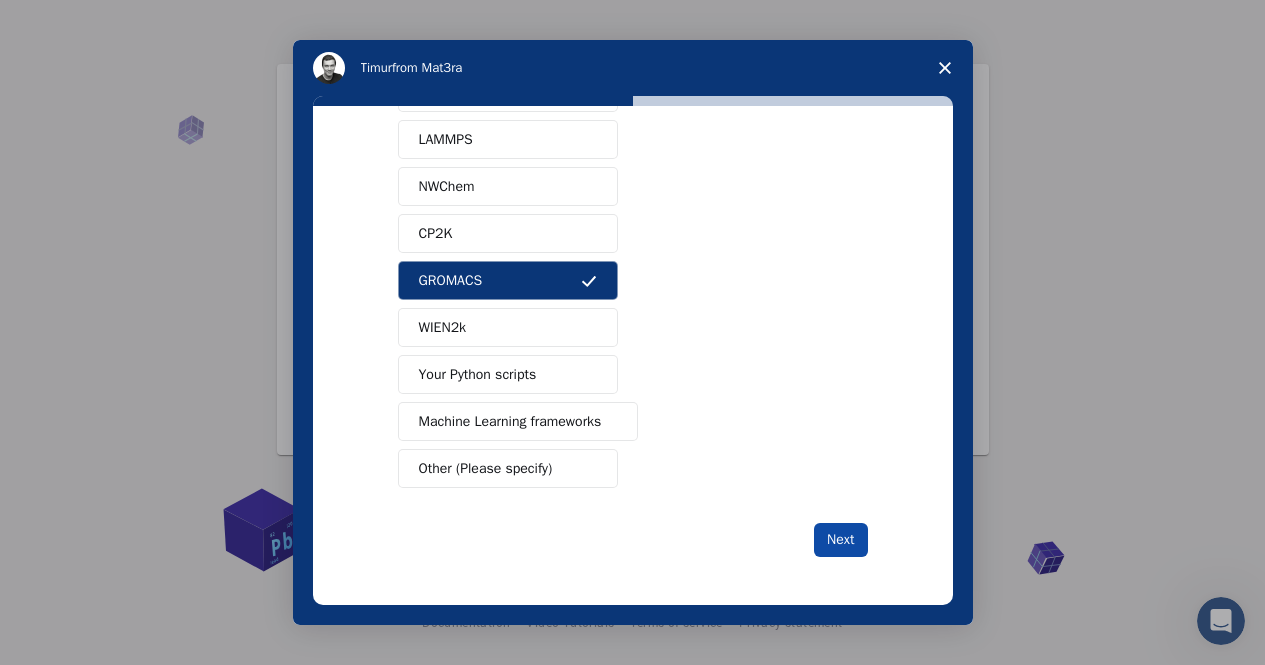 click on "Next" at bounding box center (840, 540) 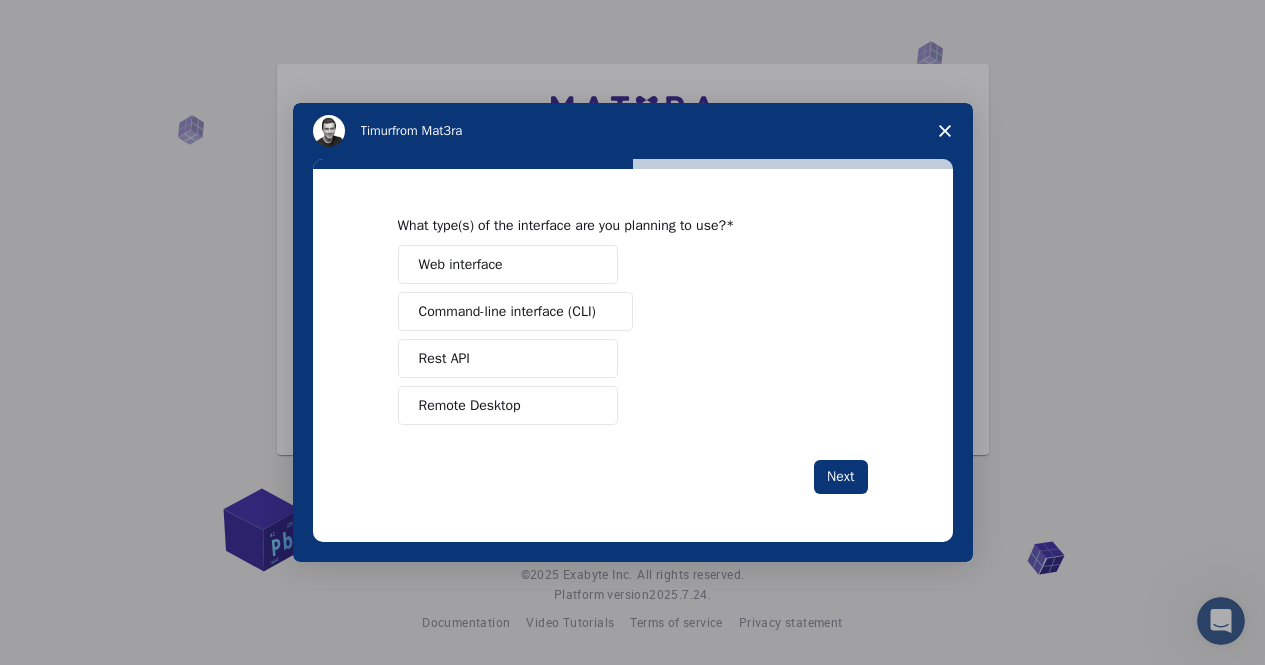 scroll, scrollTop: 0, scrollLeft: 0, axis: both 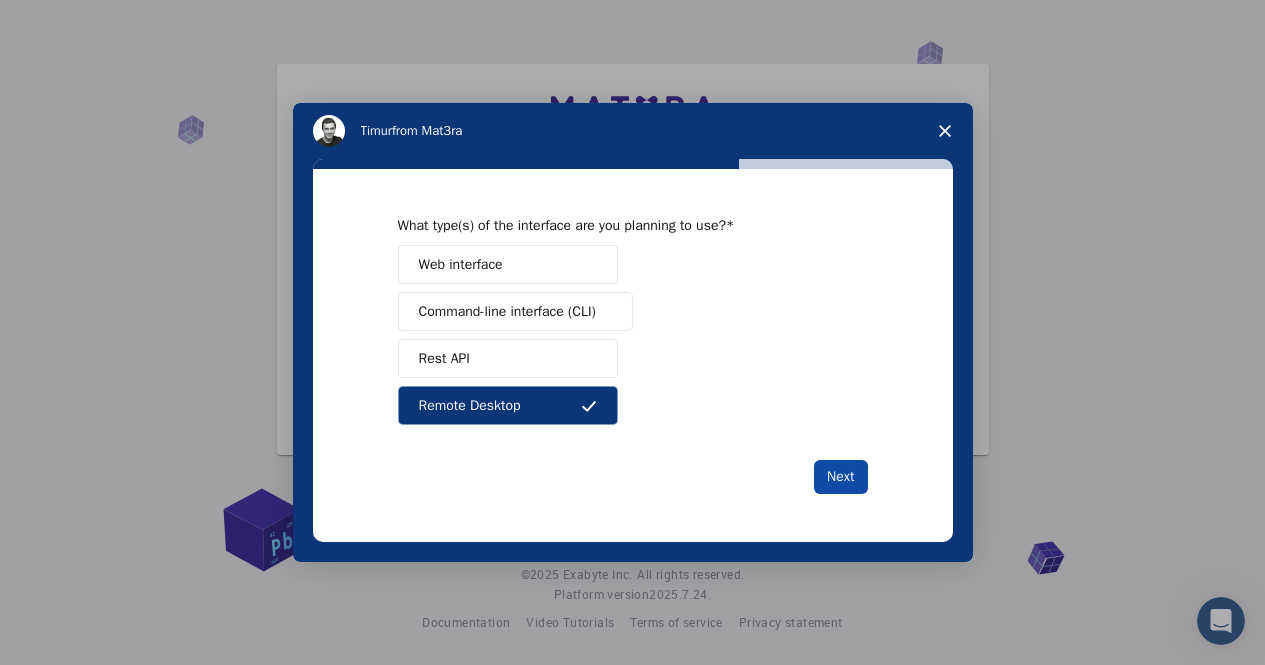 click on "Next" at bounding box center (840, 477) 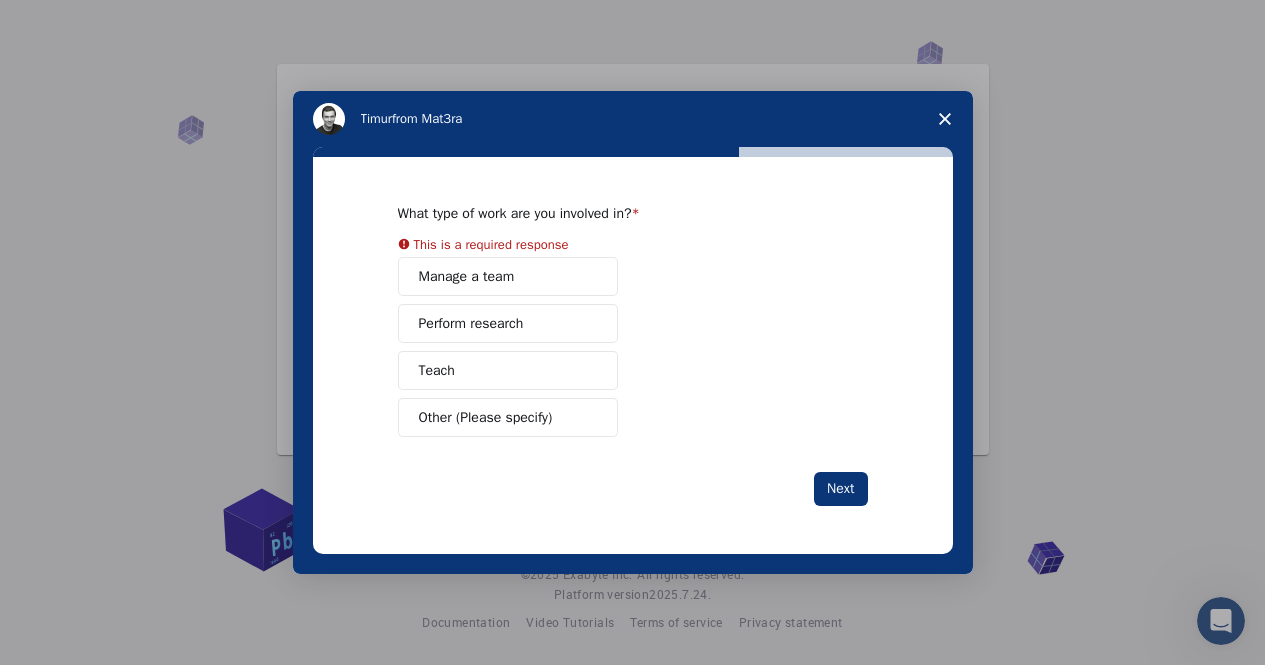 click on "Manage a team" at bounding box center (508, 276) 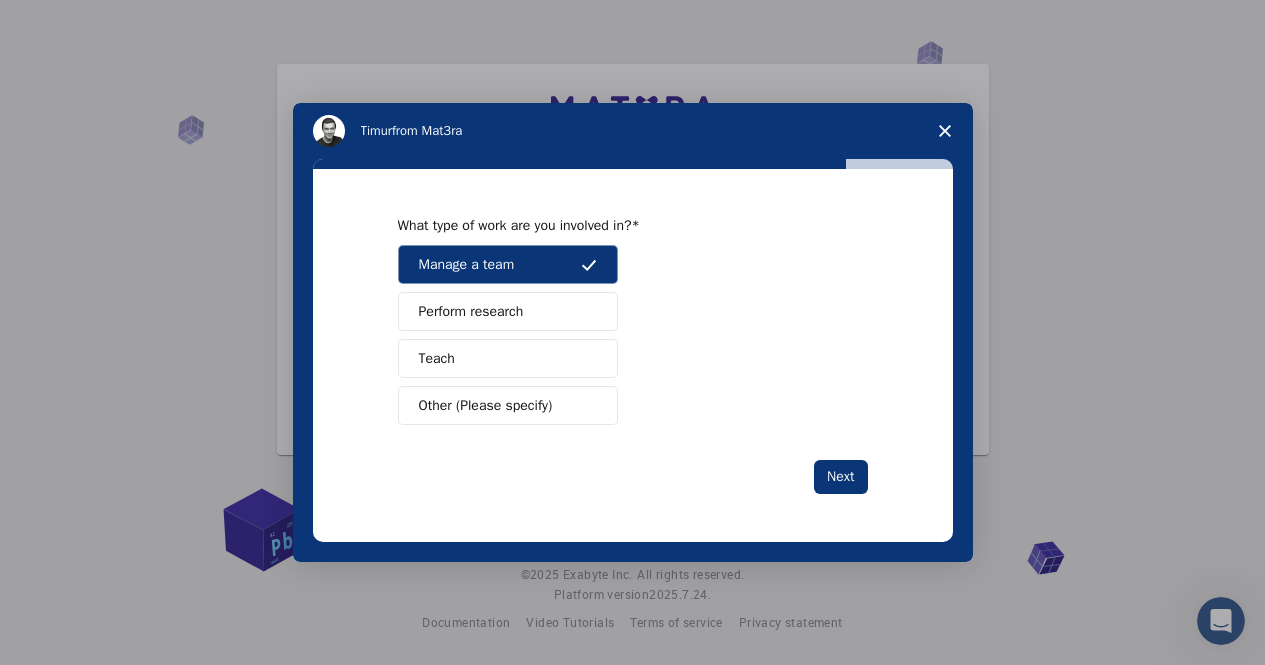 click on "Perform research" at bounding box center [508, 311] 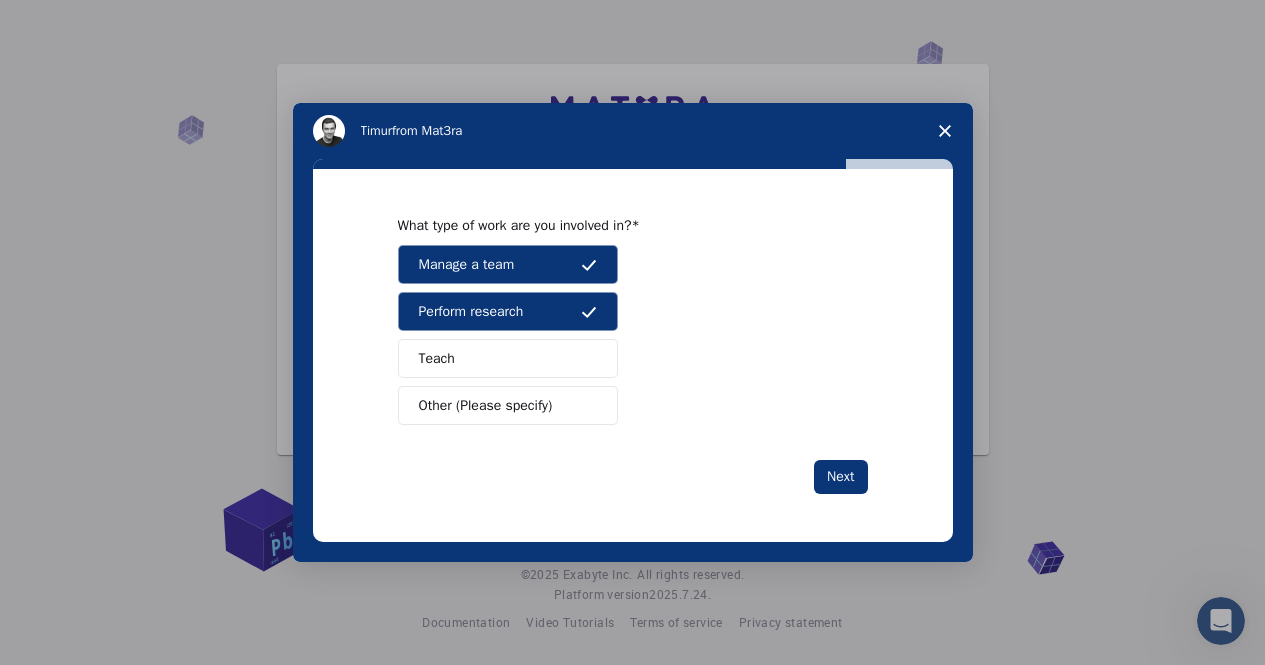 click on "Manage a team Perform research Teach Other (Please specify)" at bounding box center [633, 335] 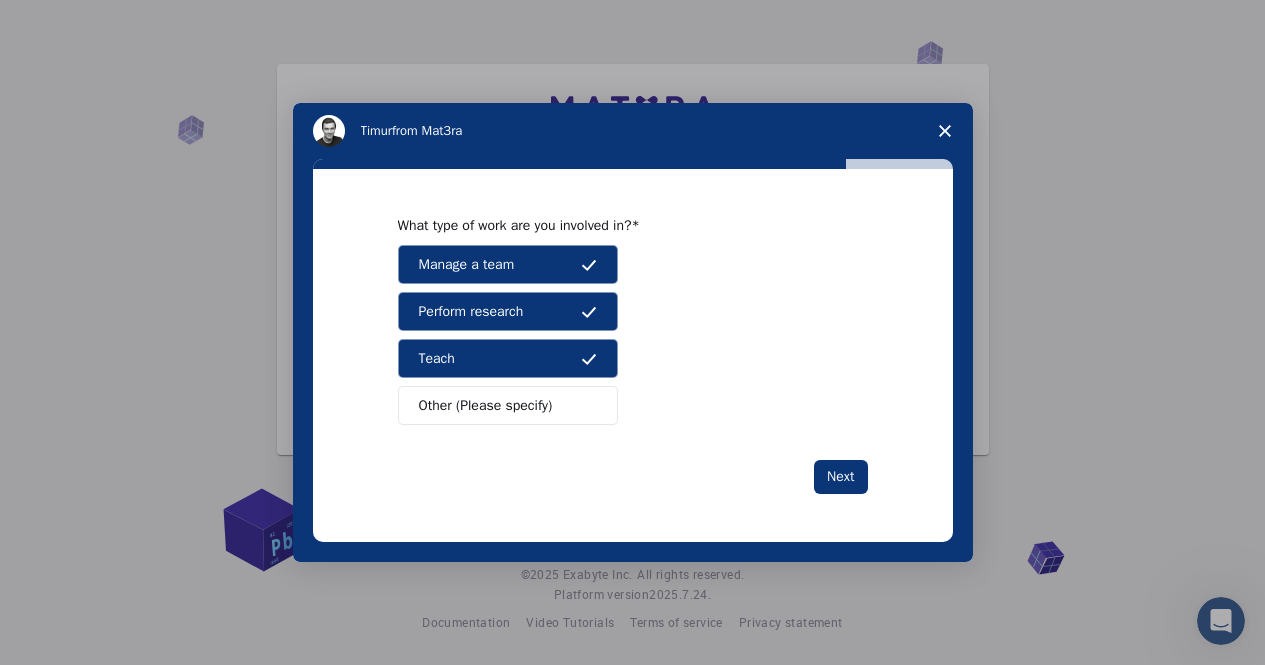 click on "Perform research" at bounding box center [508, 311] 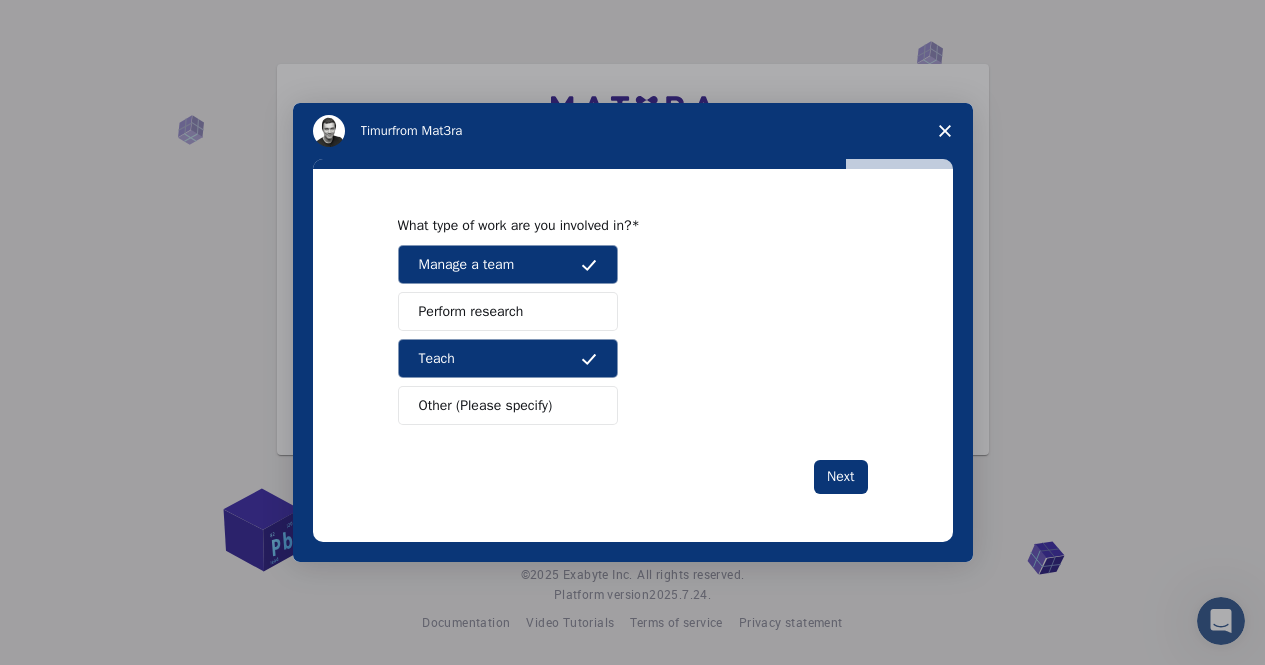 click on "Manage a team" at bounding box center [508, 264] 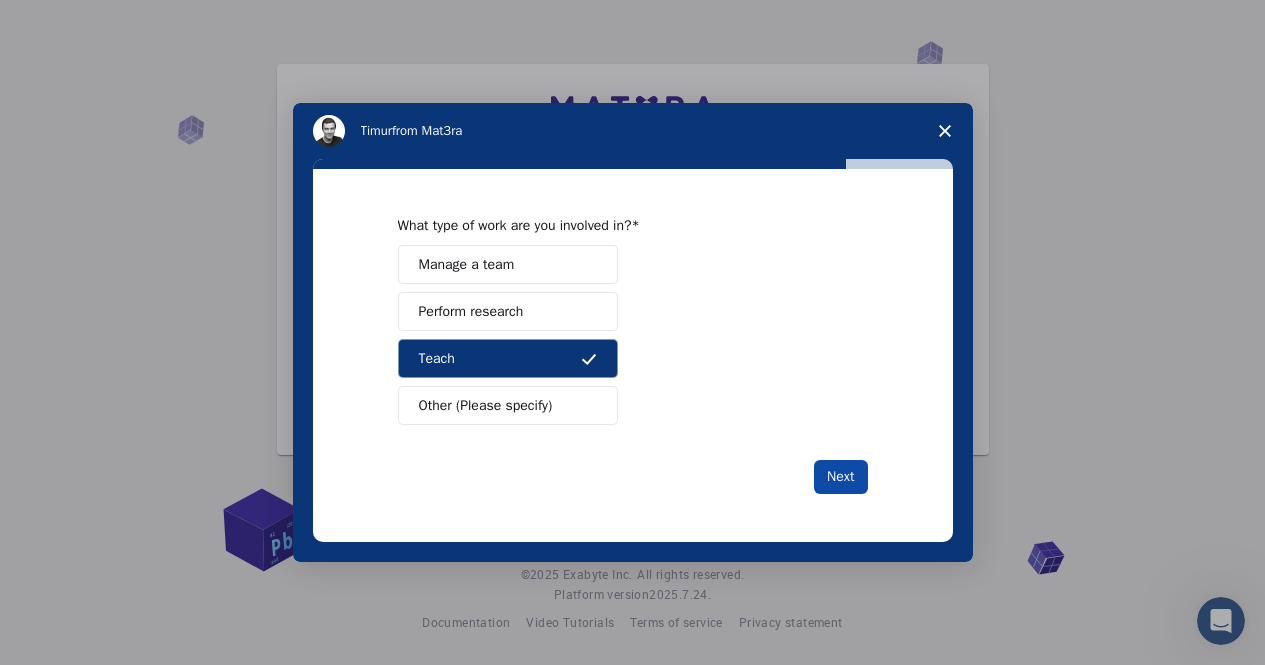 click on "Next" at bounding box center (840, 477) 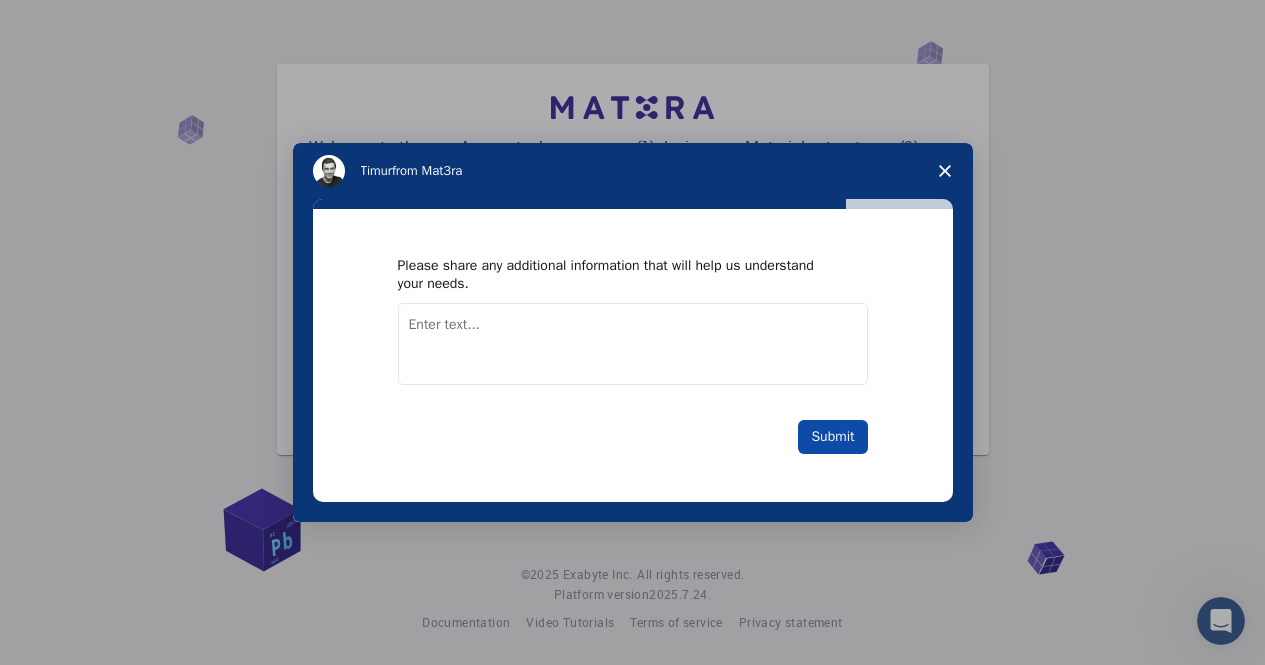 click on "Submit" at bounding box center [832, 437] 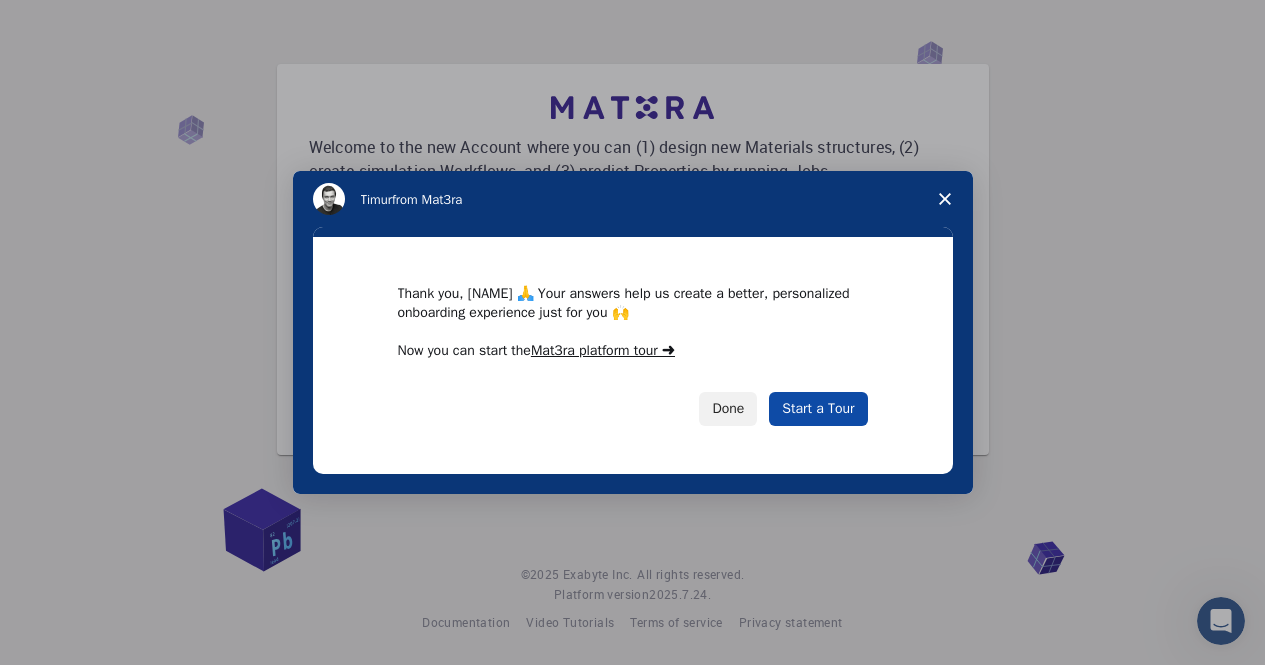 click on "Start a Tour" at bounding box center [818, 409] 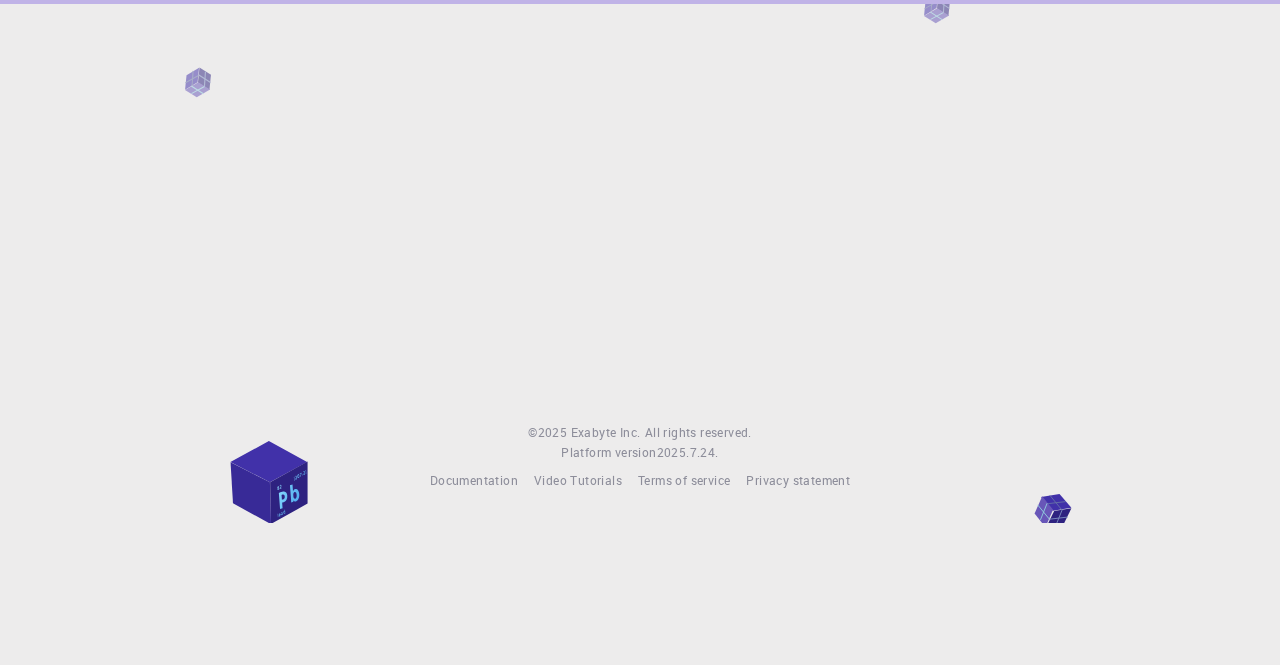 scroll, scrollTop: 0, scrollLeft: 0, axis: both 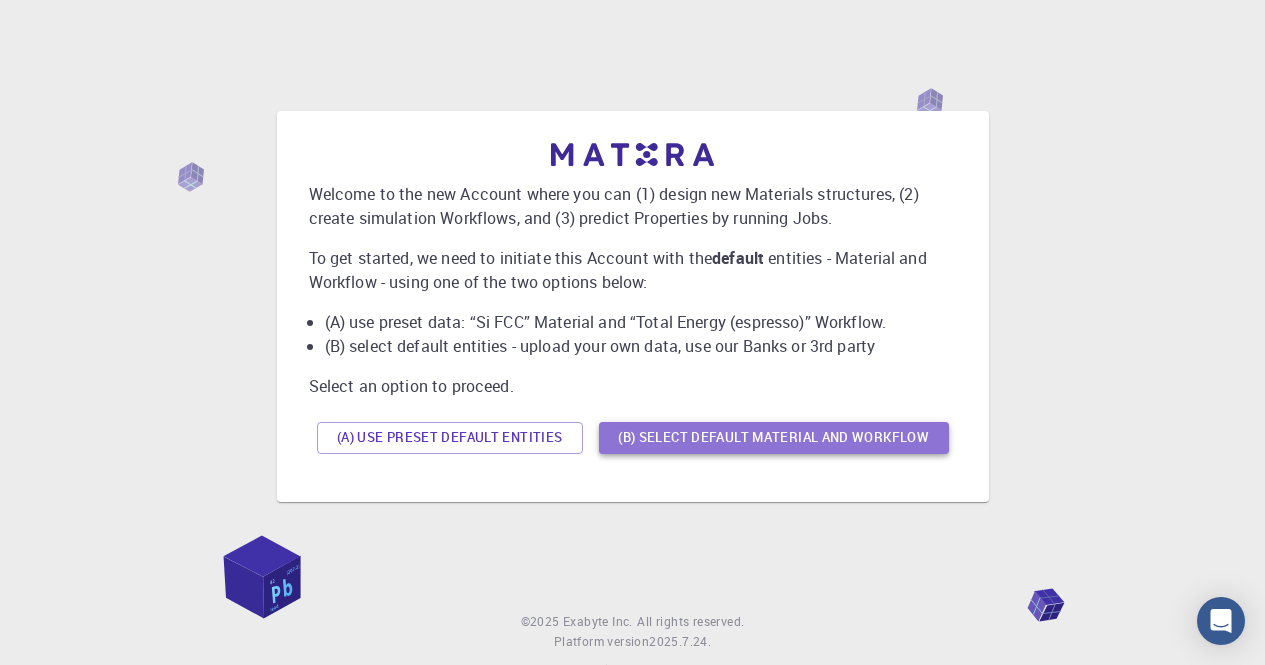 click on "(B) Select default material and workflow" at bounding box center [774, 438] 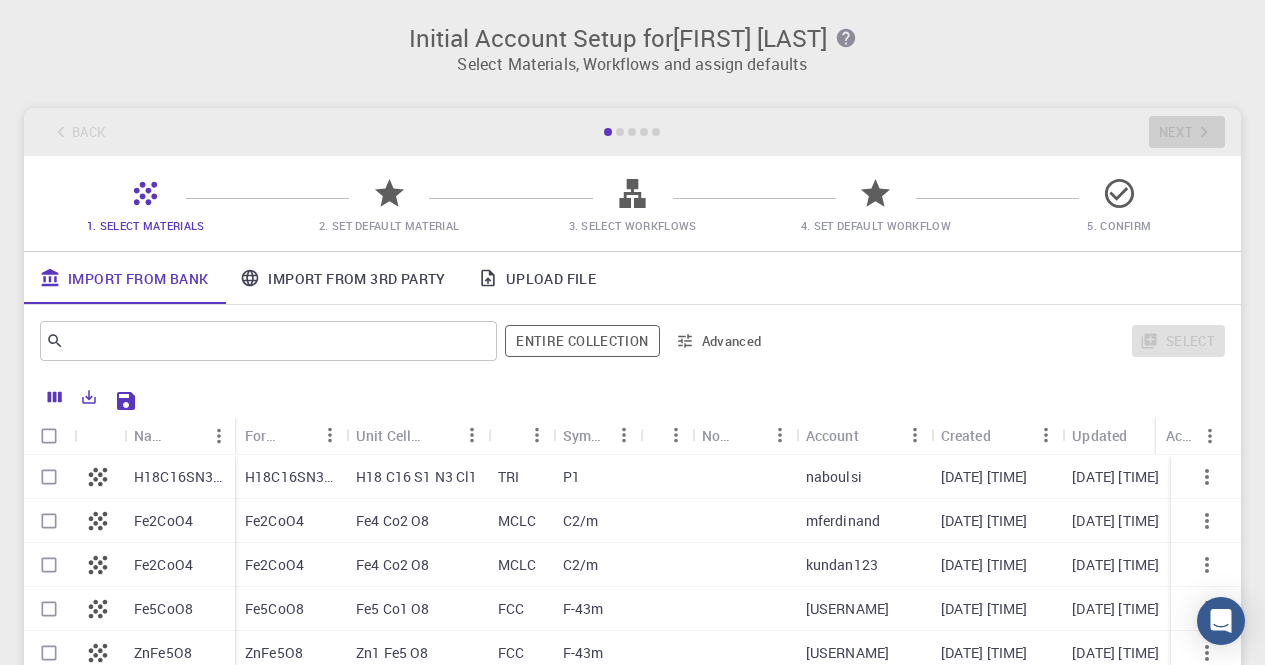 scroll, scrollTop: 246, scrollLeft: 0, axis: vertical 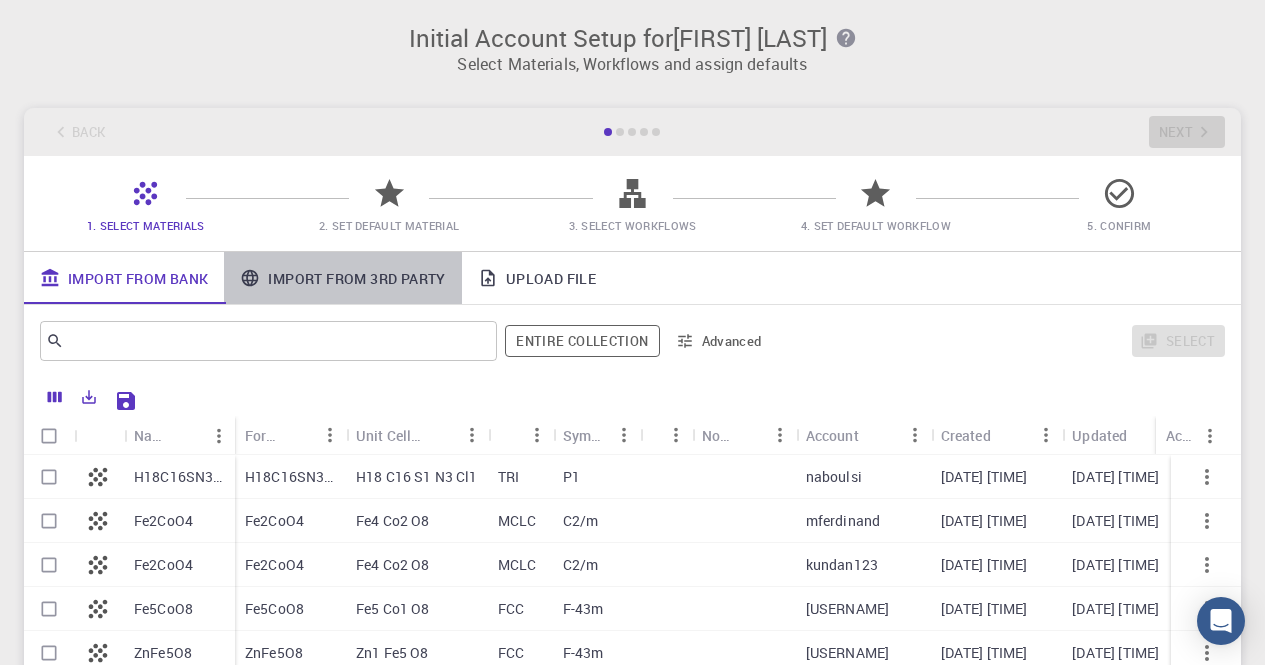 click on "Import From 3rd Party" at bounding box center [342, 278] 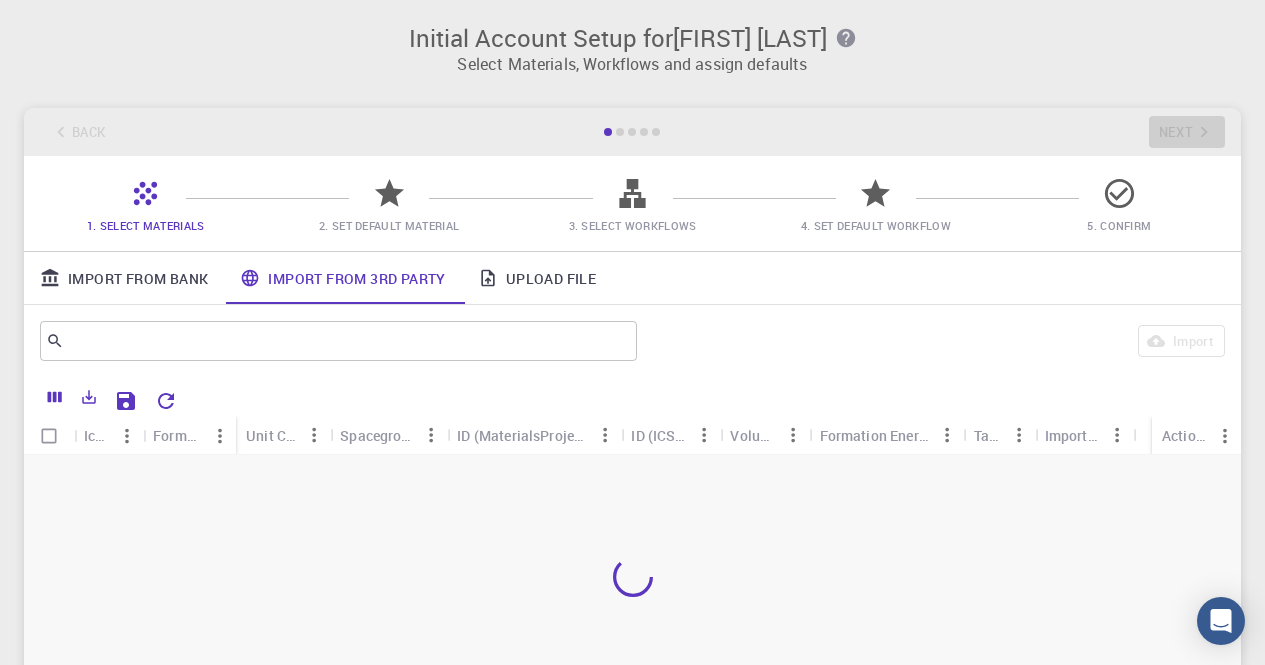 click on "Upload File" at bounding box center [537, 278] 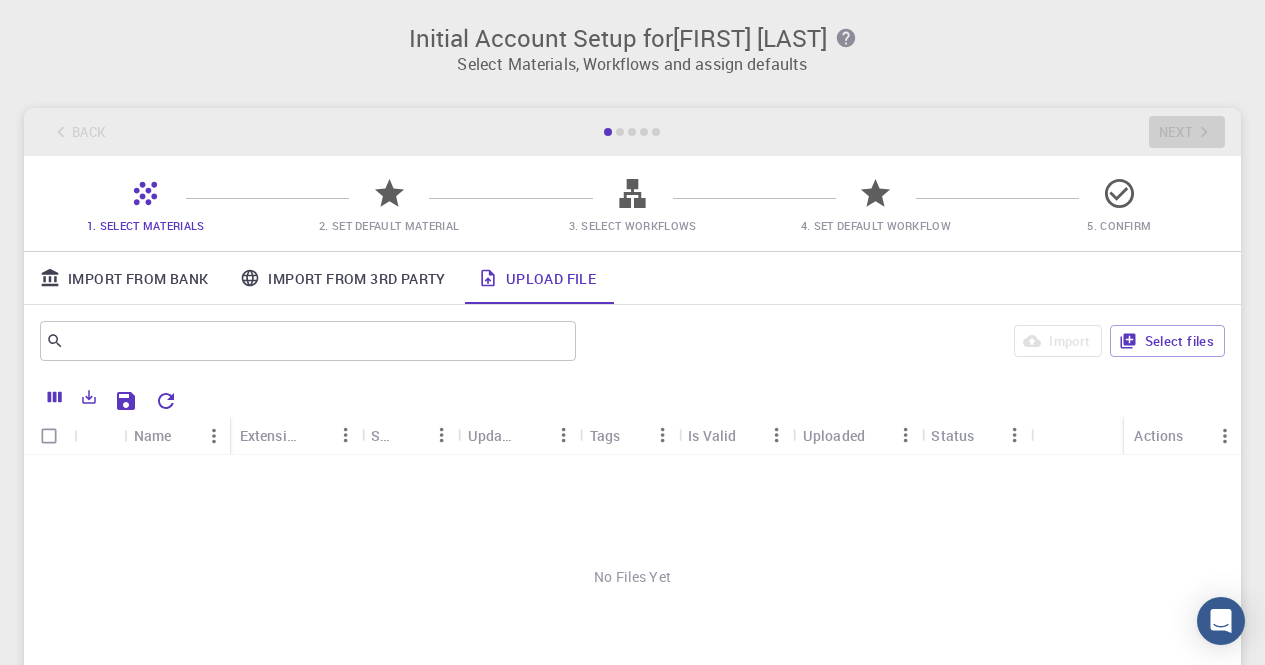 click 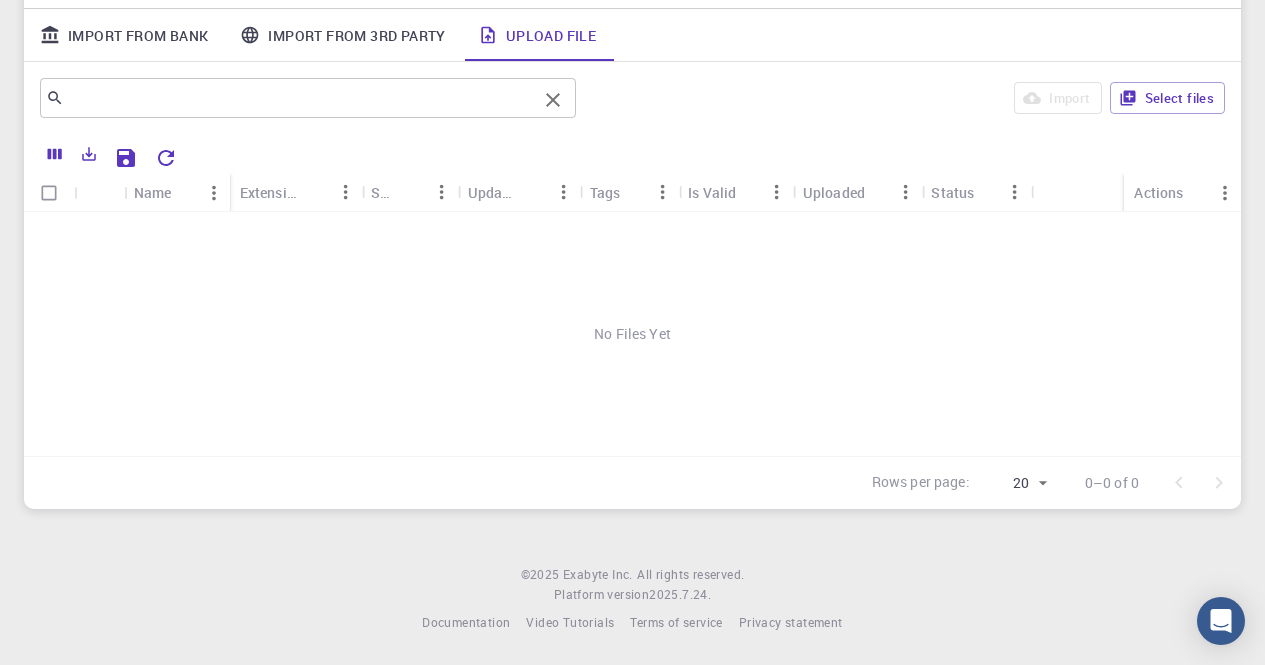 scroll, scrollTop: 0, scrollLeft: 0, axis: both 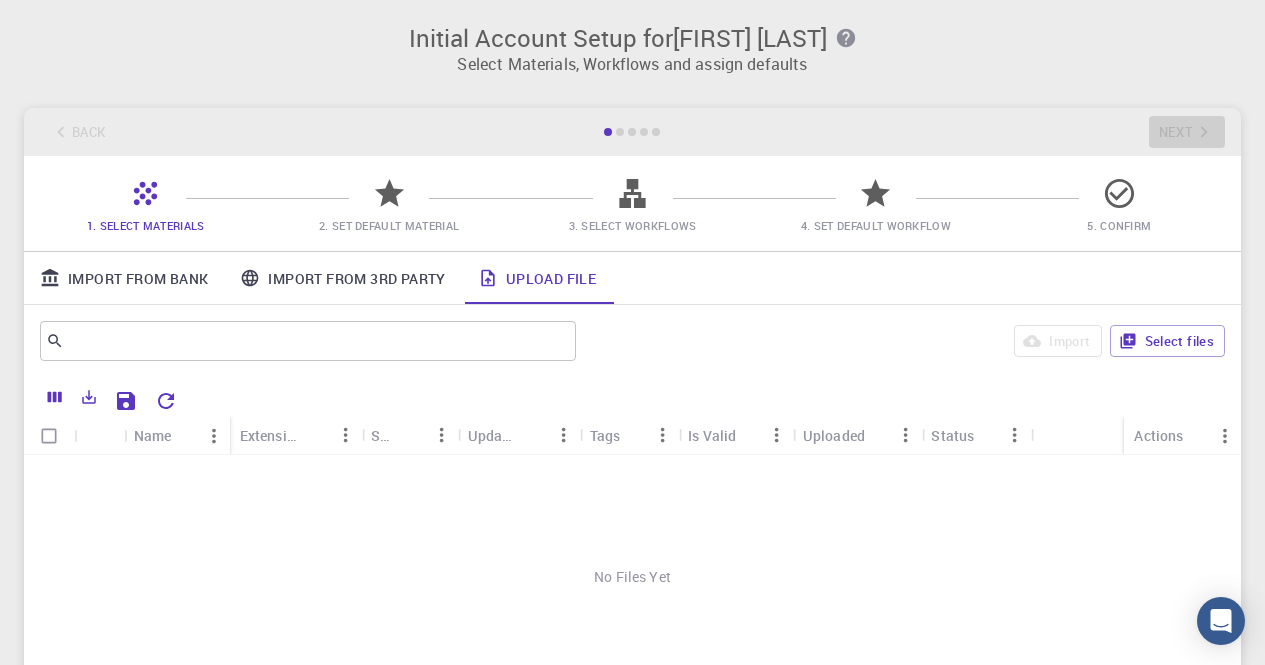 click on "Import From Bank" at bounding box center (124, 278) 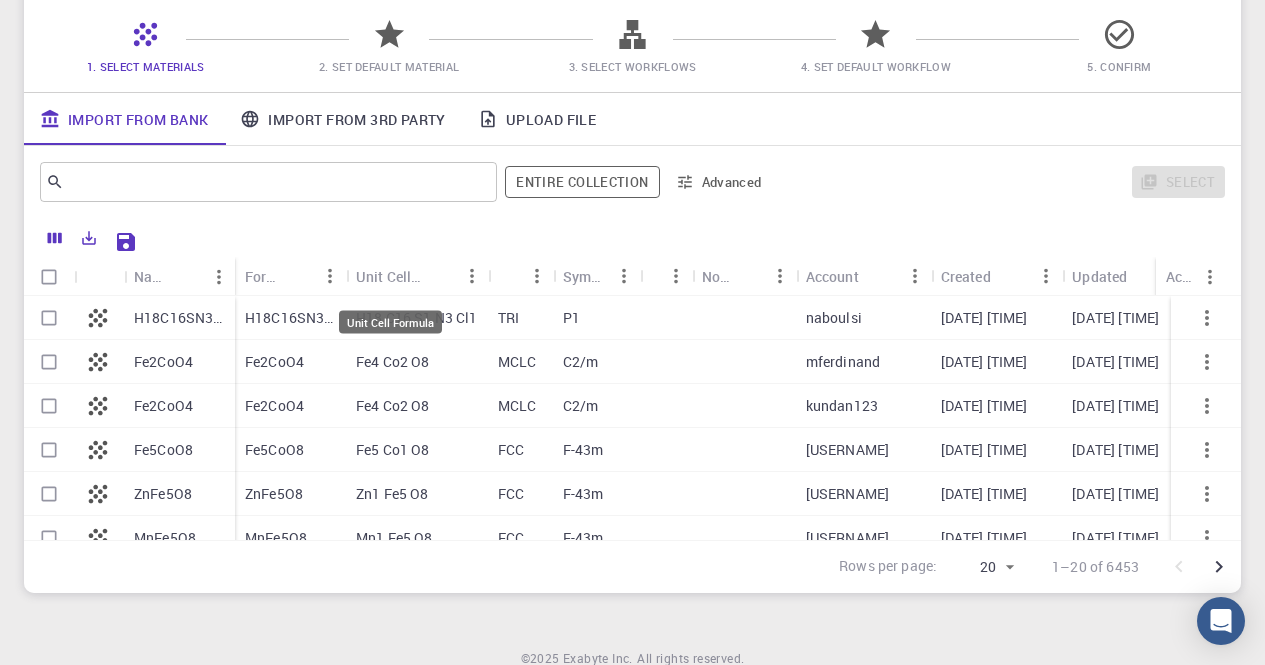 scroll, scrollTop: 200, scrollLeft: 0, axis: vertical 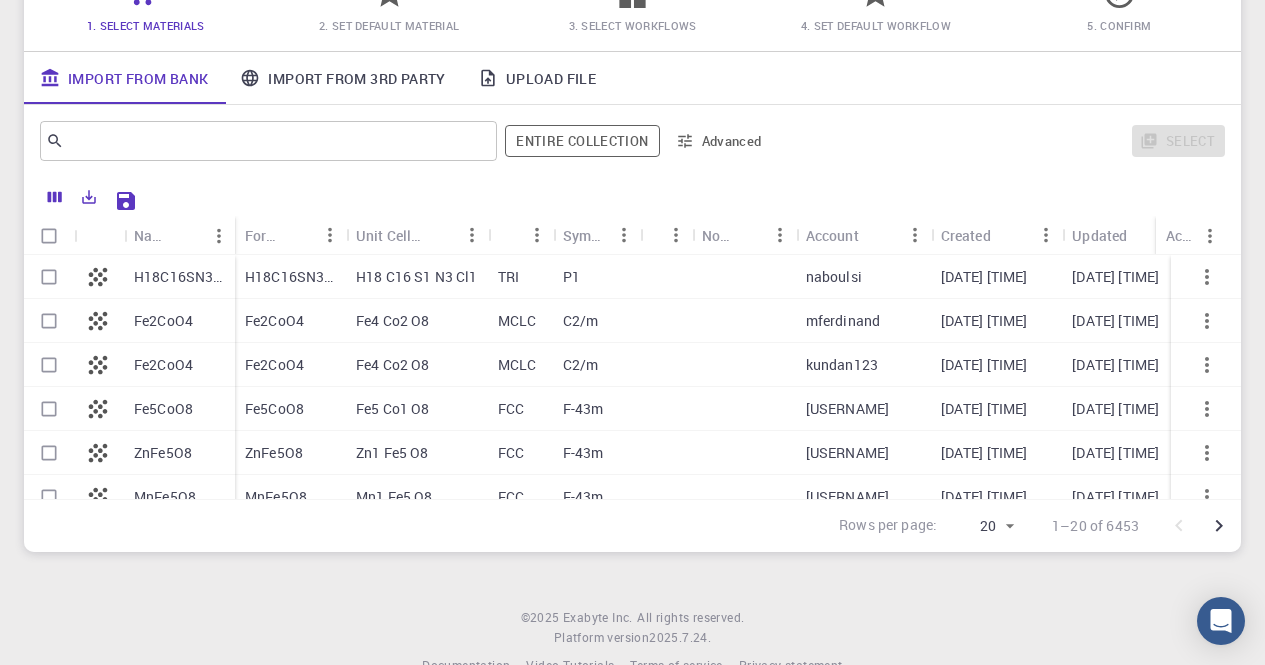 click on "H18C16SN3Cl" at bounding box center (290, 277) 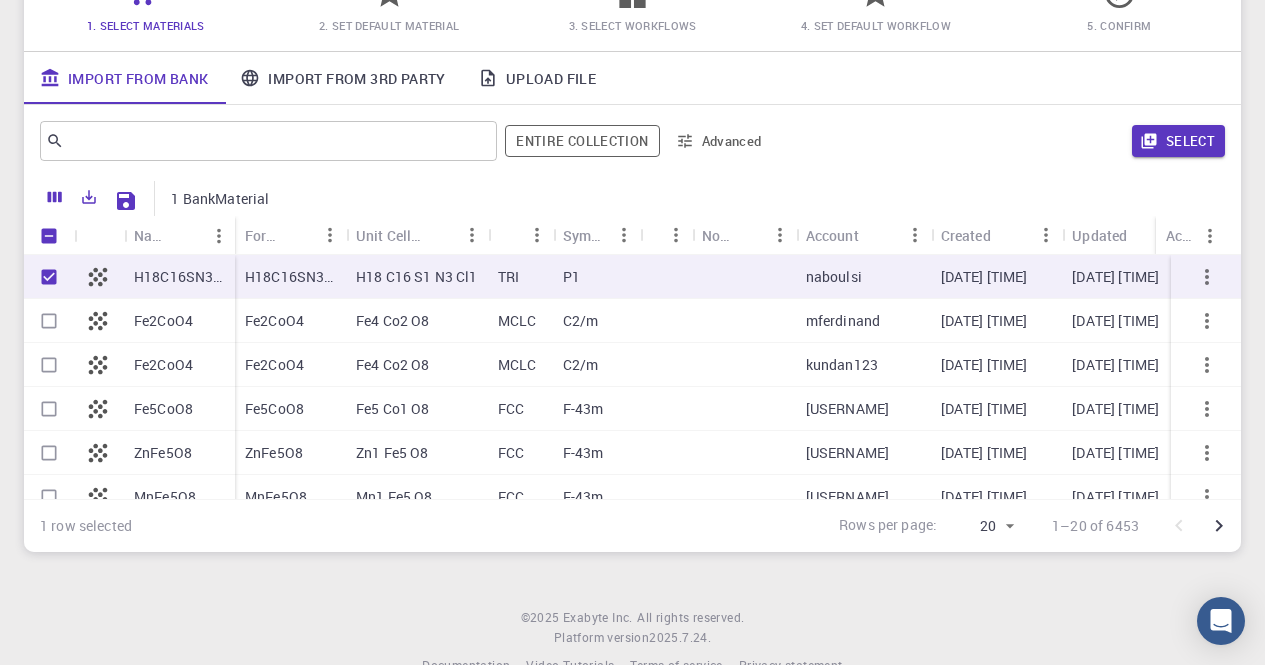 scroll, scrollTop: 0, scrollLeft: 0, axis: both 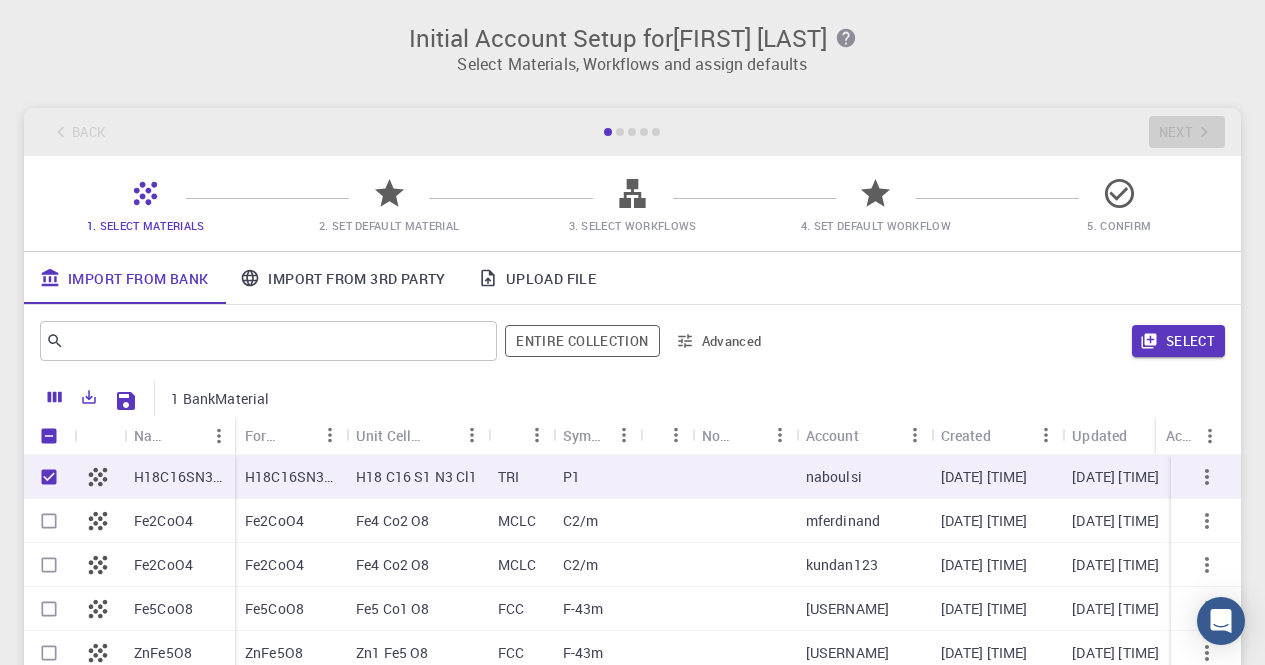 click on "Initial Account Setup for  Le Nhat Linh Select Materials, Workflows and assign defaults" at bounding box center [632, 42] 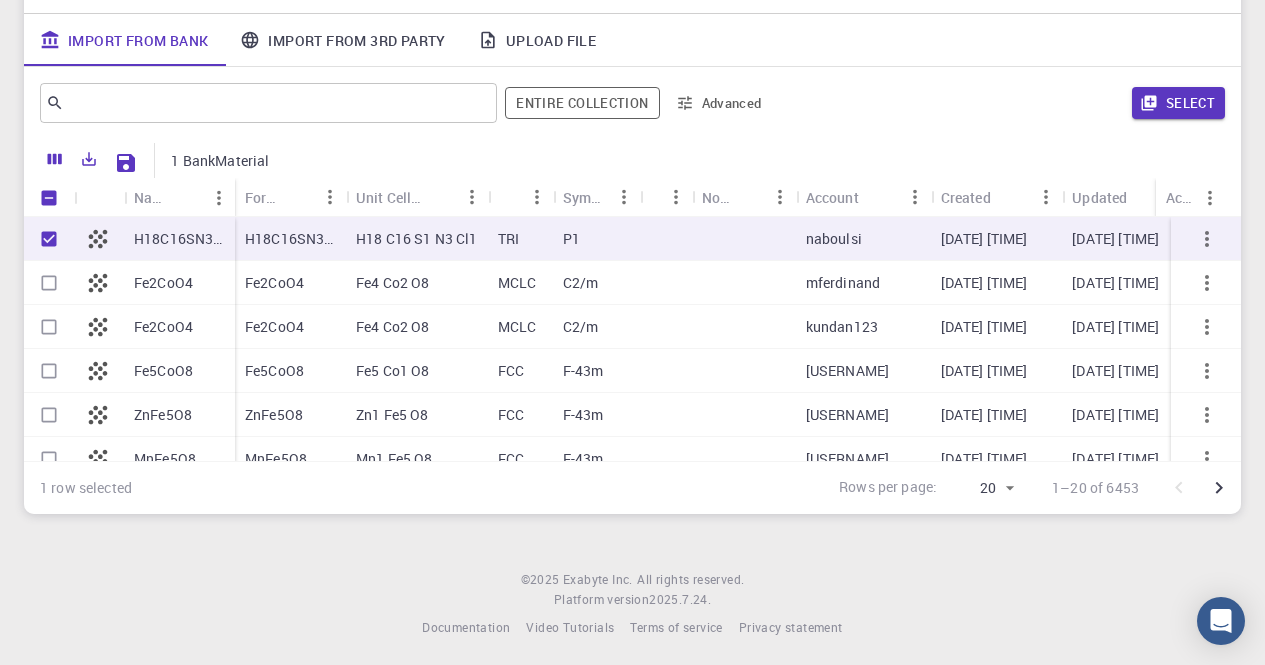 scroll, scrollTop: 246, scrollLeft: 0, axis: vertical 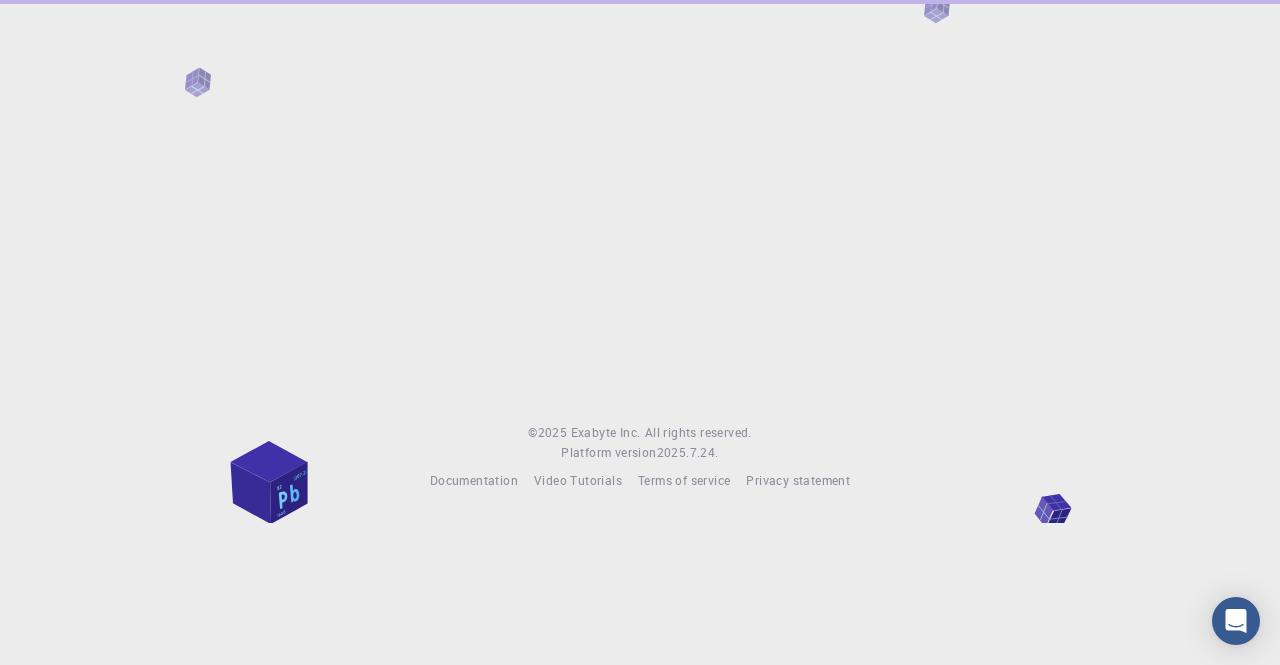 click at bounding box center (640, 195) 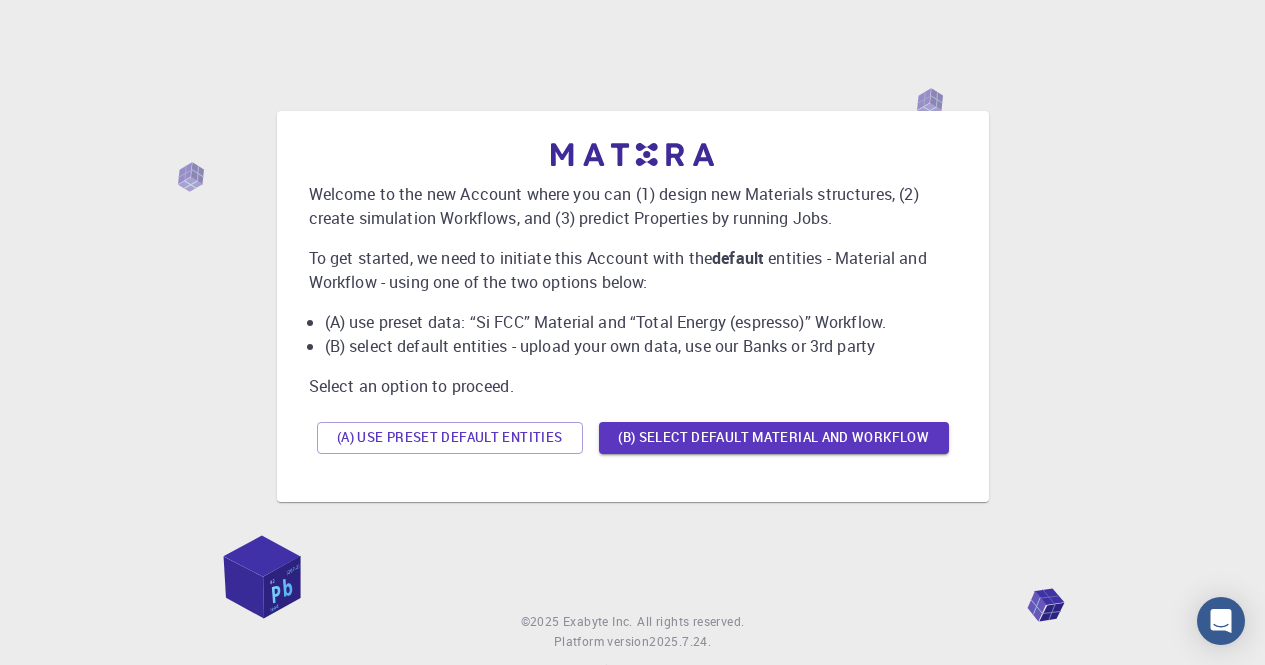click on "To get started, we need to initiate this Account with the  default   entities - Material and Workflow - using one of the two options below:" at bounding box center [633, 270] 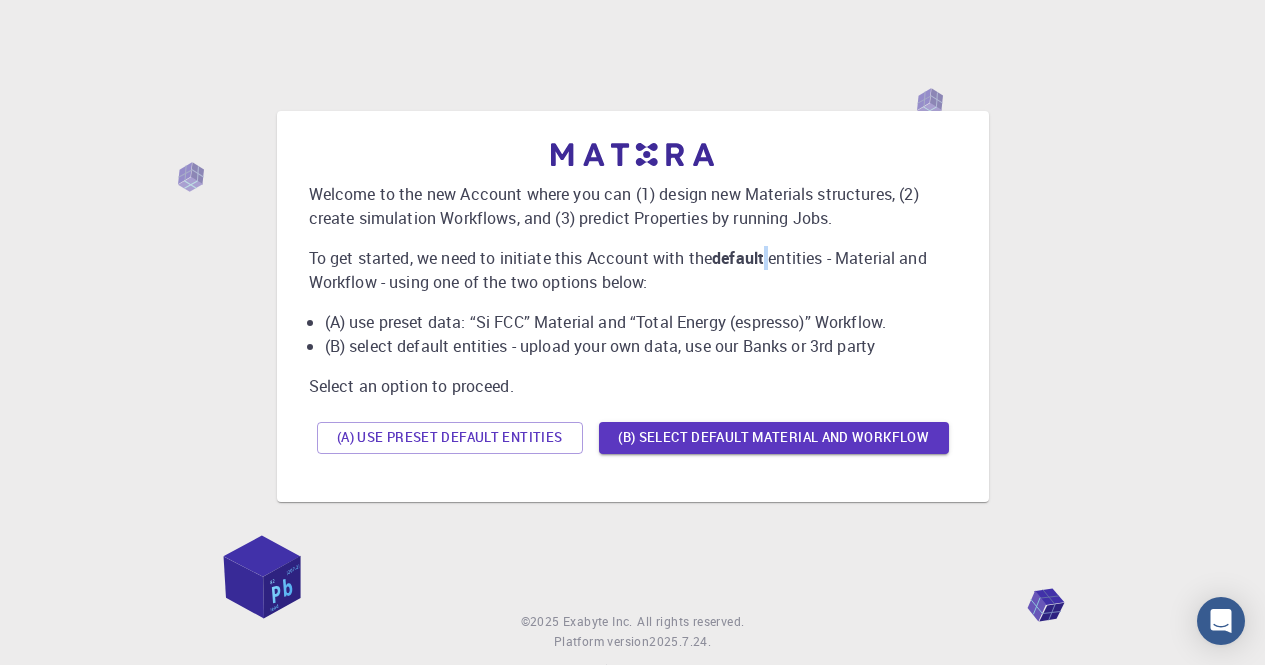 click on "To get started, we need to initiate this Account with the  default   entities - Material and Workflow - using one of the two options below:" at bounding box center (633, 270) 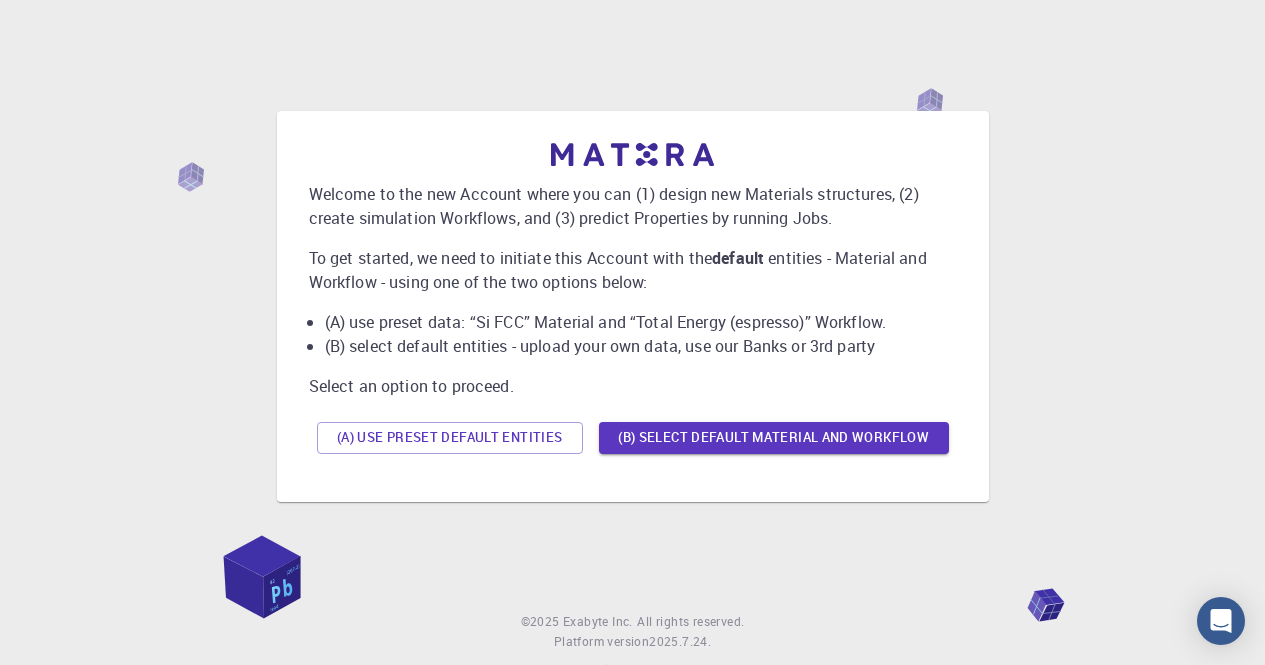 click on "To get started, we need to initiate this Account with the  default   entities - Material and Workflow - using one of the two options below:" at bounding box center [633, 270] 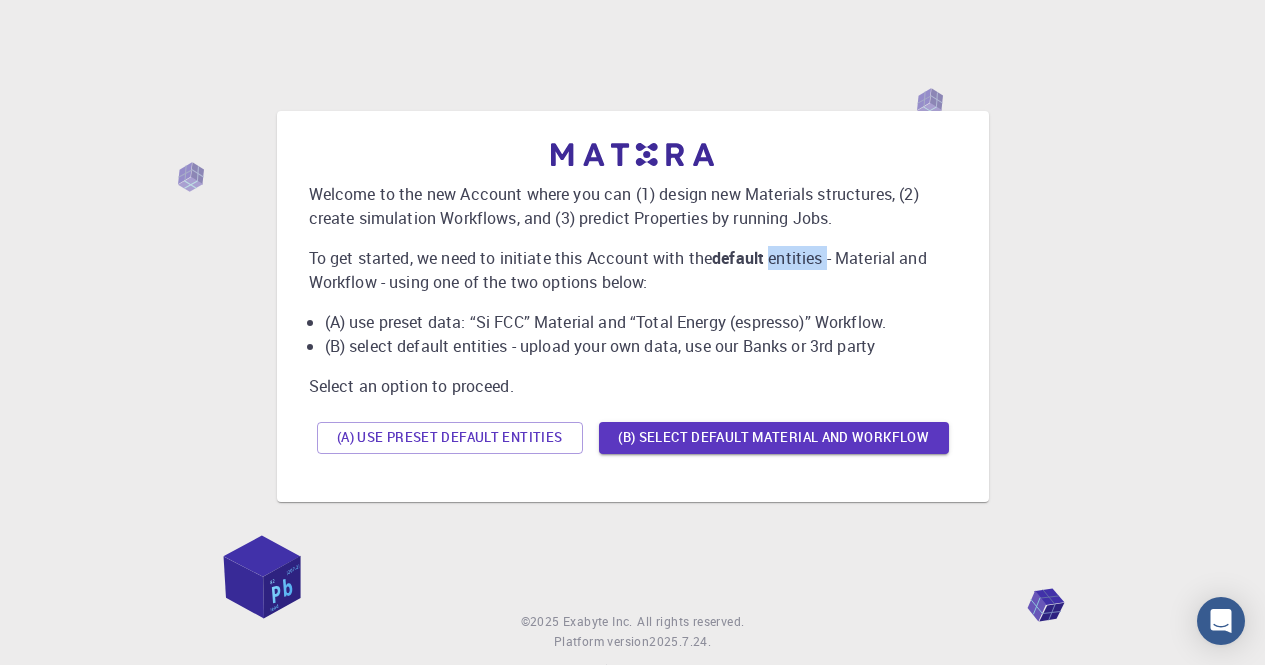 click on "To get started, we need to initiate this Account with the  default   entities - Material and Workflow - using one of the two options below:" at bounding box center (633, 270) 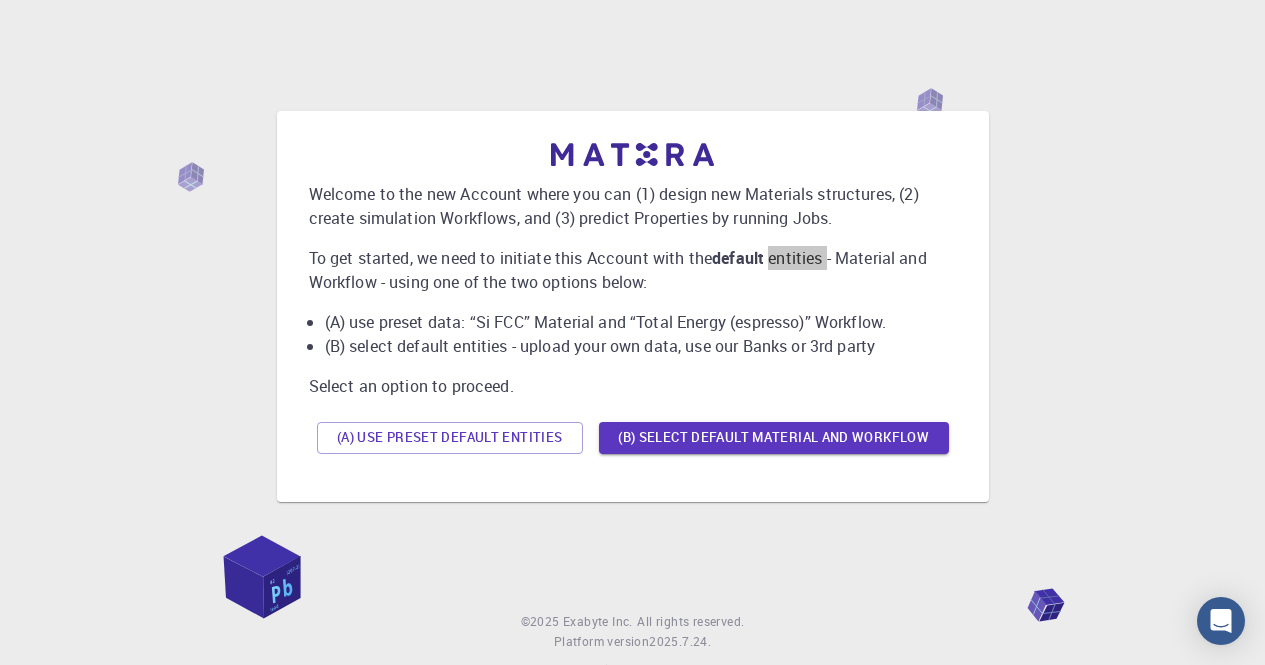scroll, scrollTop: 49, scrollLeft: 0, axis: vertical 